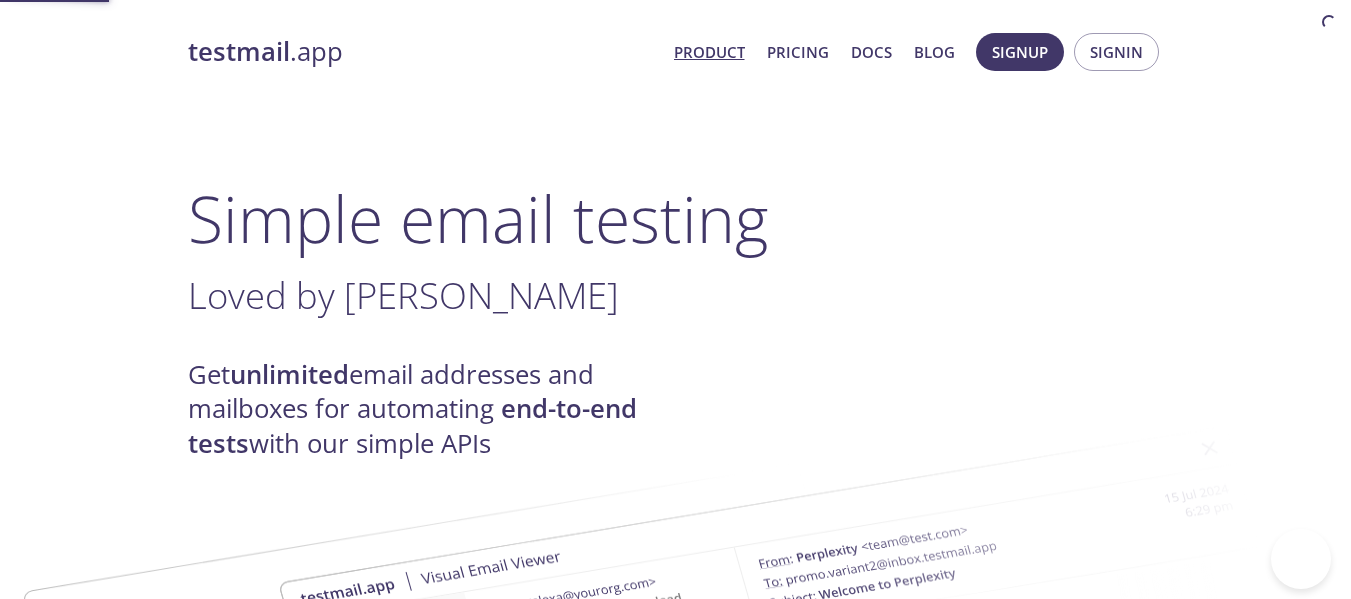 scroll, scrollTop: 0, scrollLeft: 0, axis: both 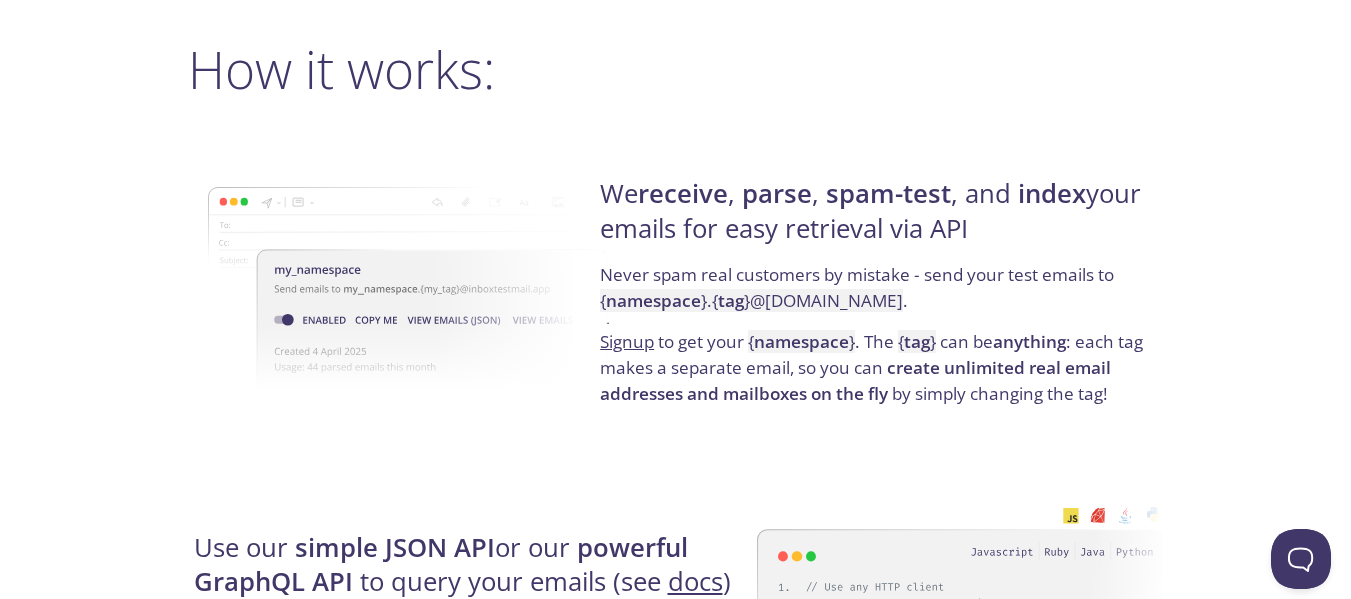 click on "We  receive ,   parse ,   spam-test , and   index  your emails for easy retrieval via API" at bounding box center (878, 219) 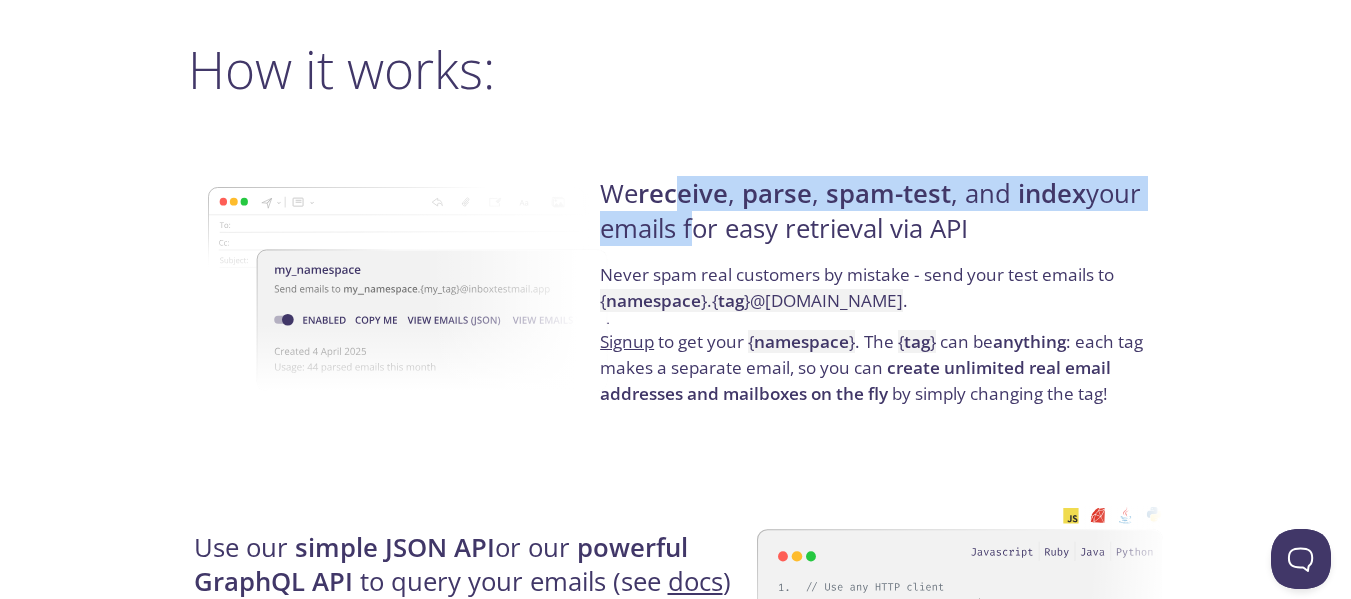 drag, startPoint x: 682, startPoint y: 244, endPoint x: 685, endPoint y: 173, distance: 71.063354 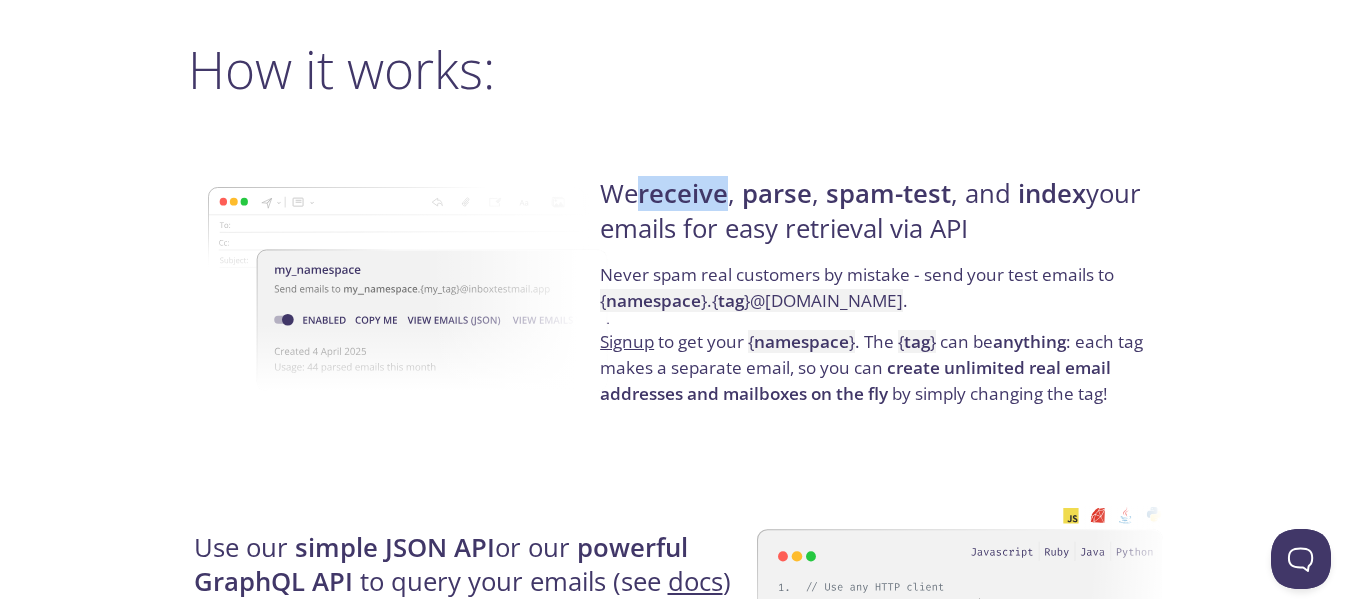 click on "We  receive ,   parse ,   spam-test , and   index  your emails for easy retrieval via API Never spam real customers by mistake - send your test emails to   { namespace } . { tag } @inbox.testmail.app . Signup   to get your   { namespace } . The   { tag }   can be  anything : each tag makes a separate email, so you can   create unlimited real email addresses and mailboxes on the fly   by simply changing the tag!" at bounding box center [878, 292] 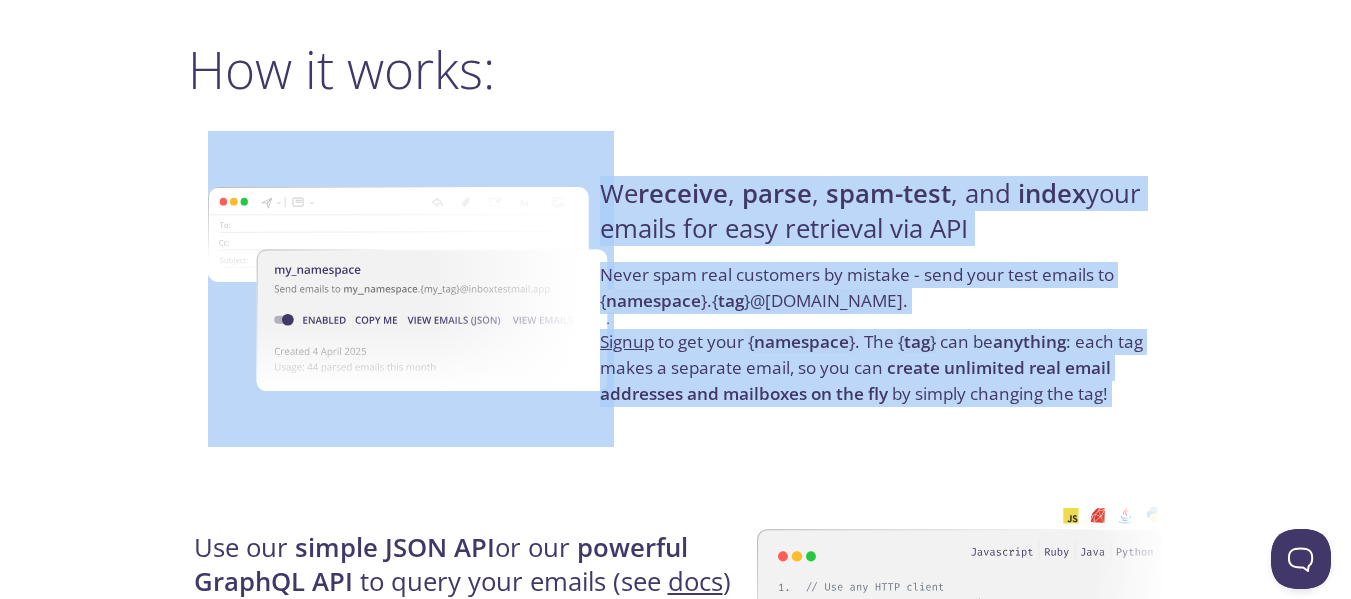 drag, startPoint x: 685, startPoint y: 173, endPoint x: 734, endPoint y: 339, distance: 173.0809 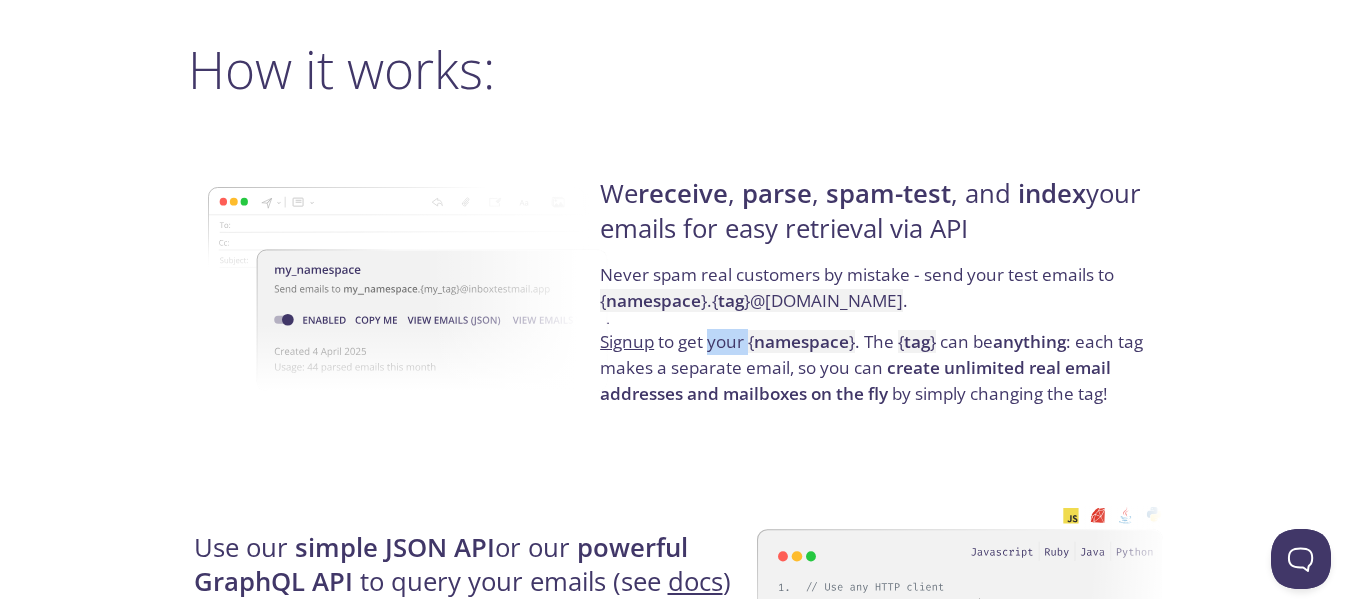 click on "Signup   to get your   { namespace } . The   { tag }   can be  anything : each tag makes a separate email, so you can   create unlimited real email addresses and mailboxes on the fly   by simply changing the tag!" at bounding box center (878, 367) 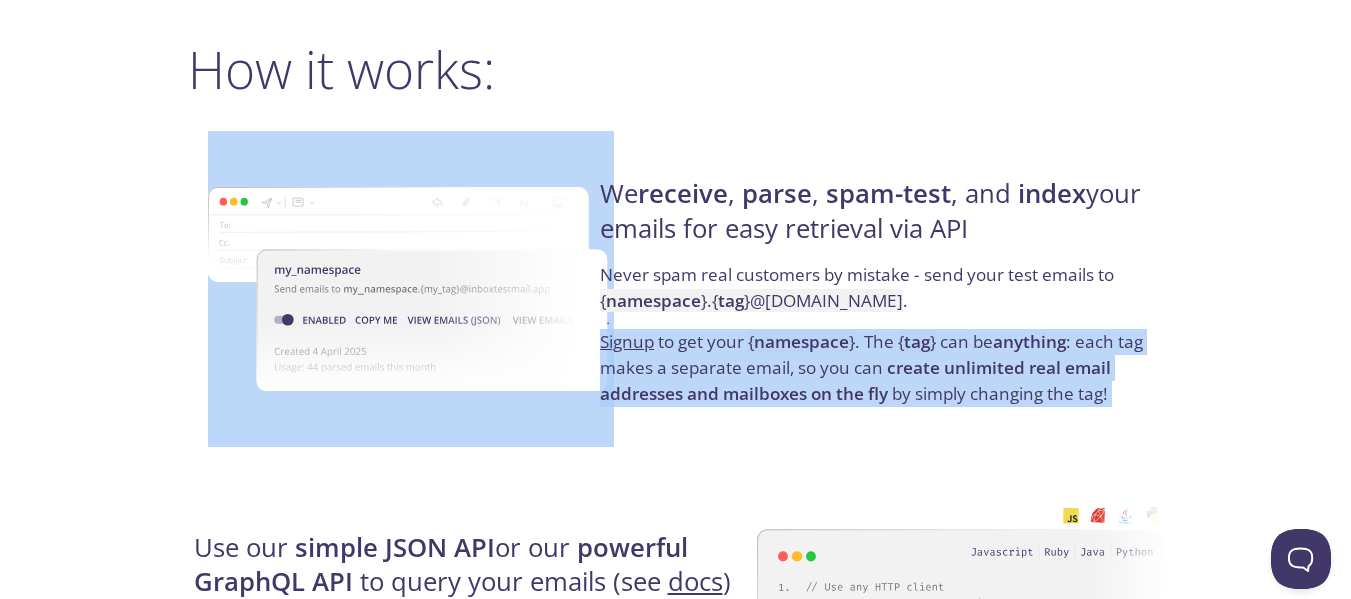 click on "Signup   to get your   { namespace } . The   { tag }   can be  anything : each tag makes a separate email, so you can   create unlimited real email addresses and mailboxes on the fly   by simply changing the tag!" at bounding box center [878, 367] 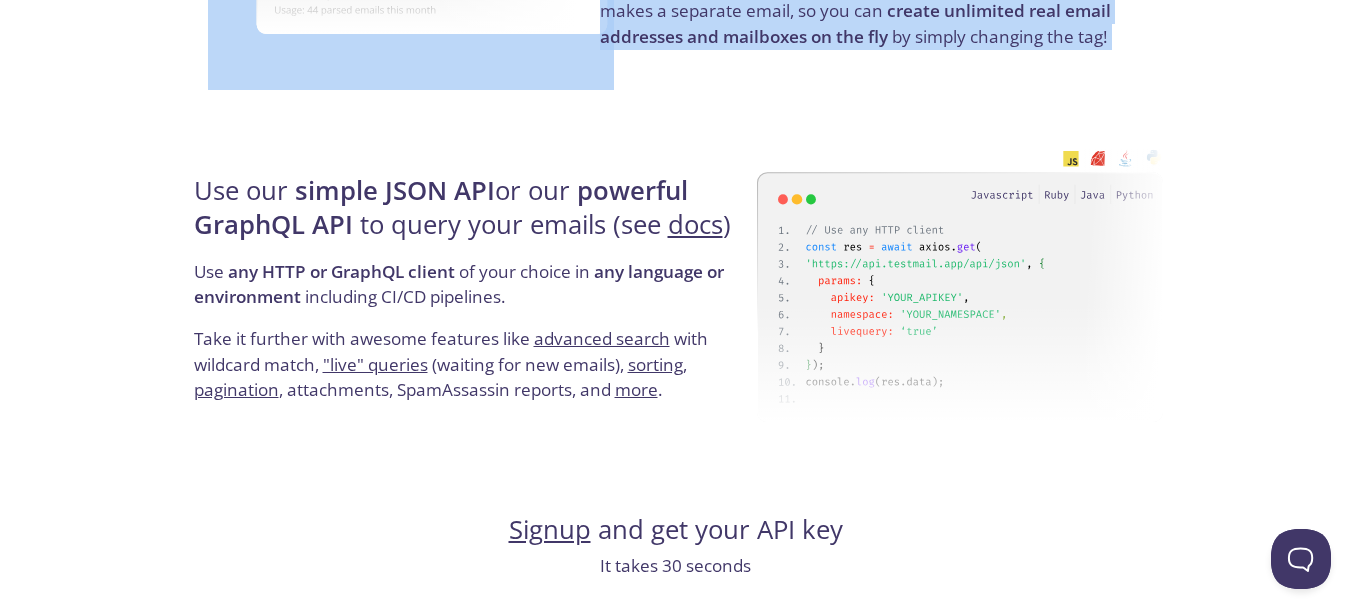 scroll, scrollTop: 1814, scrollLeft: 0, axis: vertical 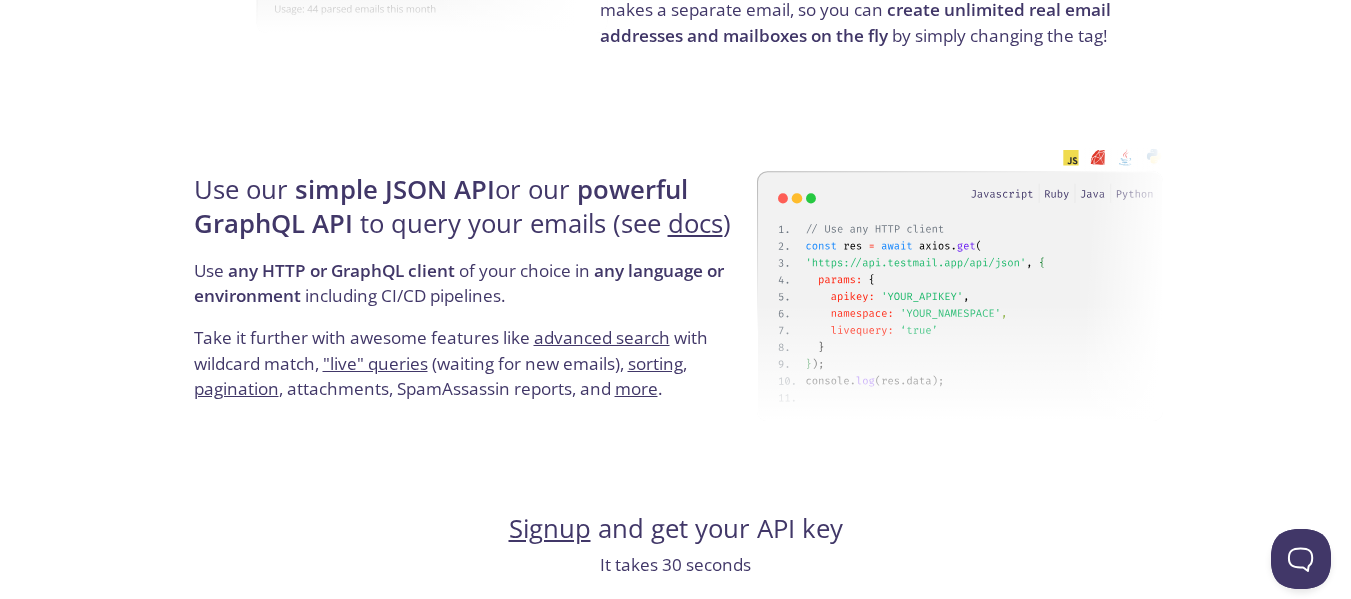 click on "Use our   simple JSON API  or our   powerful GraphQL API   to query your emails (see   docs ) Use   any HTTP or GraphQL client   of your choice in   any language or environment   including CI/CD pipelines. Take it further with awesome features like   advanced search   with wildcard match,   "live" queries   (waiting for new emails),   sorting ,   pagination , attachments, SpamAssassin reports, and   more ." at bounding box center [472, 288] 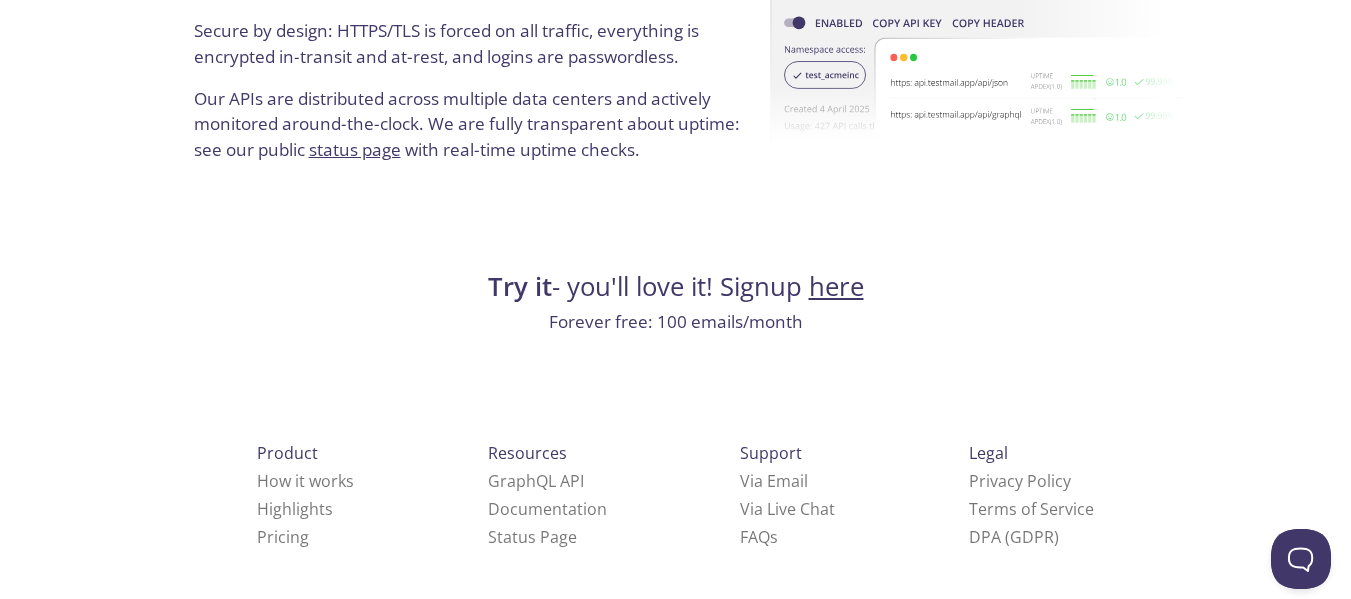 scroll, scrollTop: 3965, scrollLeft: 0, axis: vertical 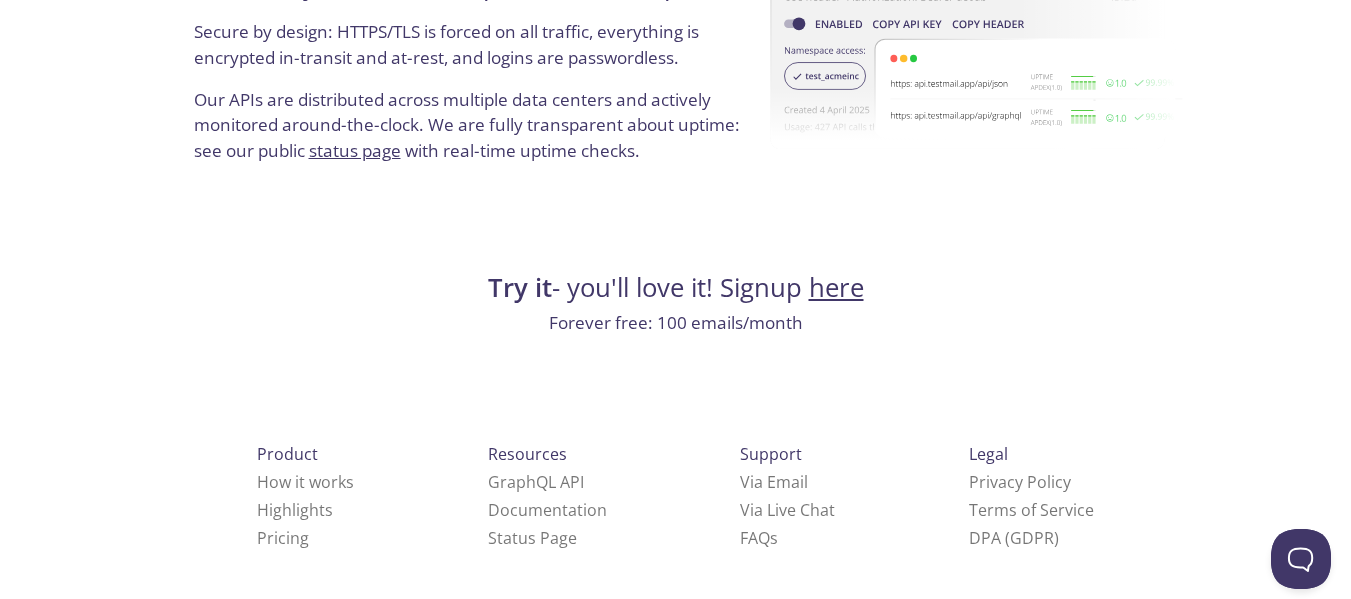 click on "Our APIs are distributed across multiple data centers and actively monitored around-the-clock. We are fully transparent about uptime: see our public   status page   with real-time uptime checks." at bounding box center (472, 133) 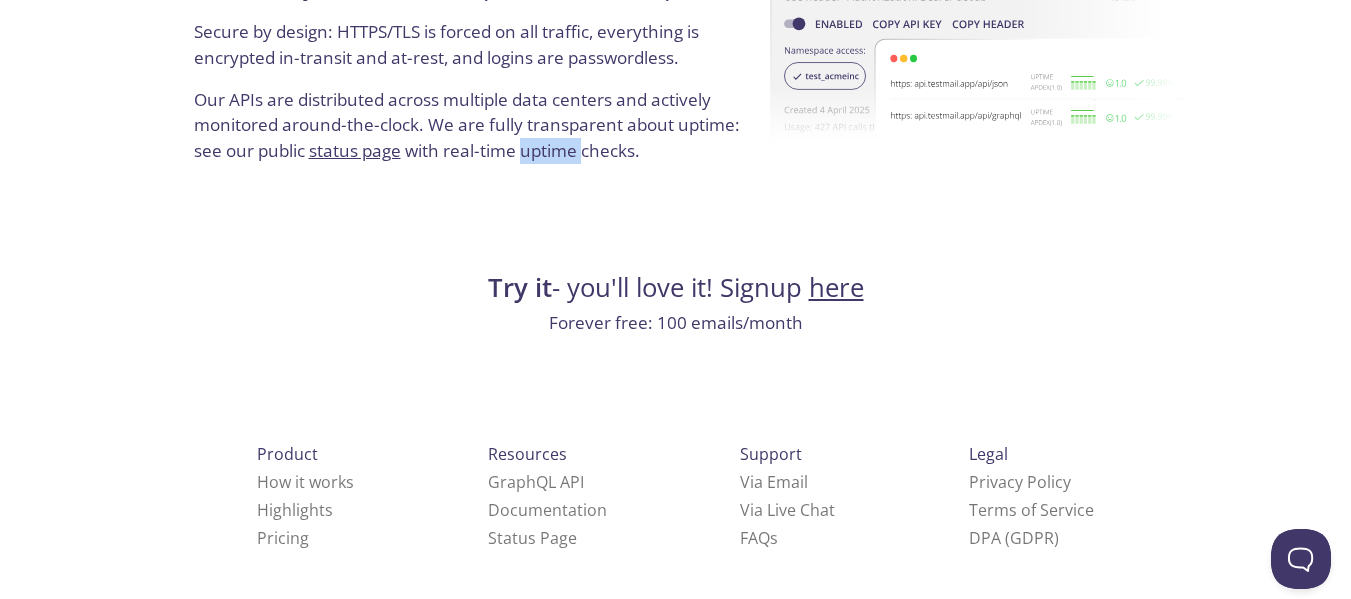 click on "Our APIs are distributed across multiple data centers and actively monitored around-the-clock. We are fully transparent about uptime: see our public   status page   with real-time uptime checks." at bounding box center (472, 133) 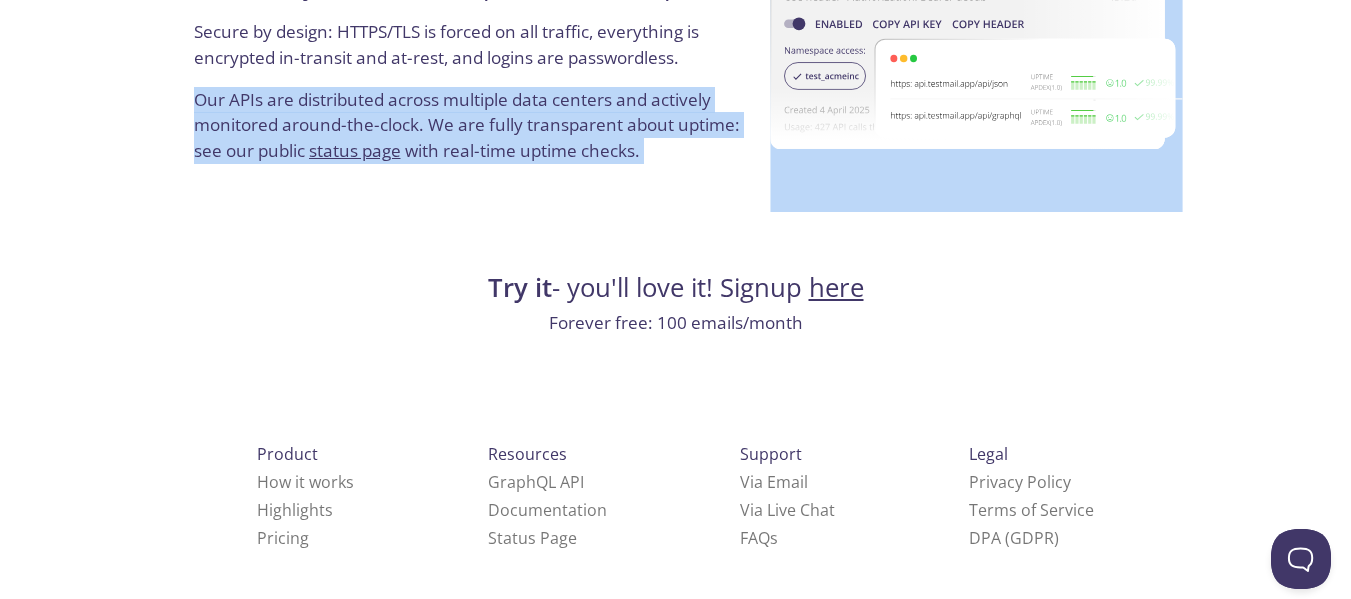 click on "Our APIs are distributed across multiple data centers and actively monitored around-the-clock. We are fully transparent about uptime: see our public   status page   with real-time uptime checks." at bounding box center (472, 133) 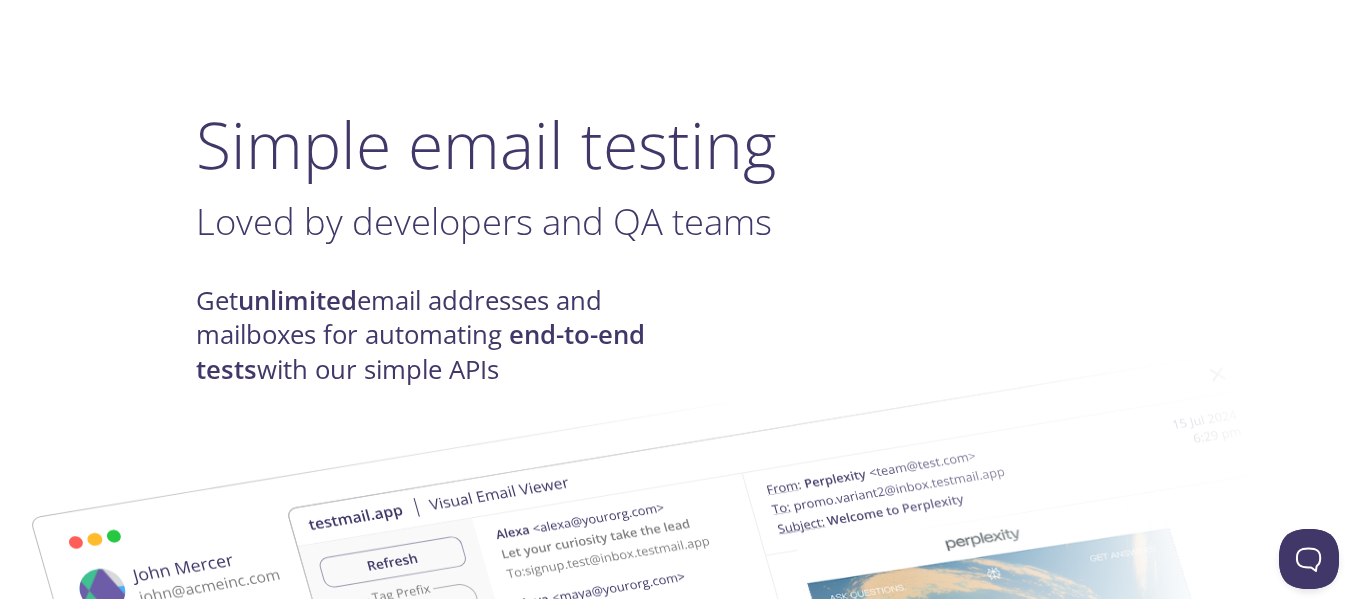 scroll, scrollTop: 0, scrollLeft: 0, axis: both 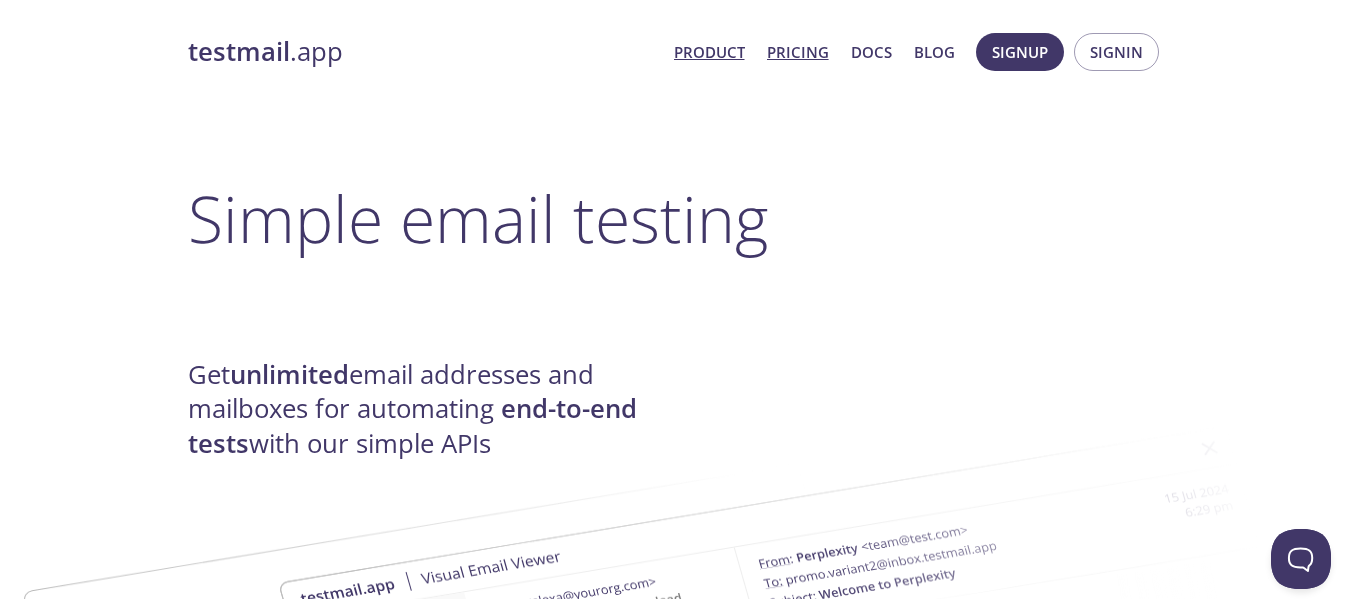 click on "Pricing" at bounding box center [798, 52] 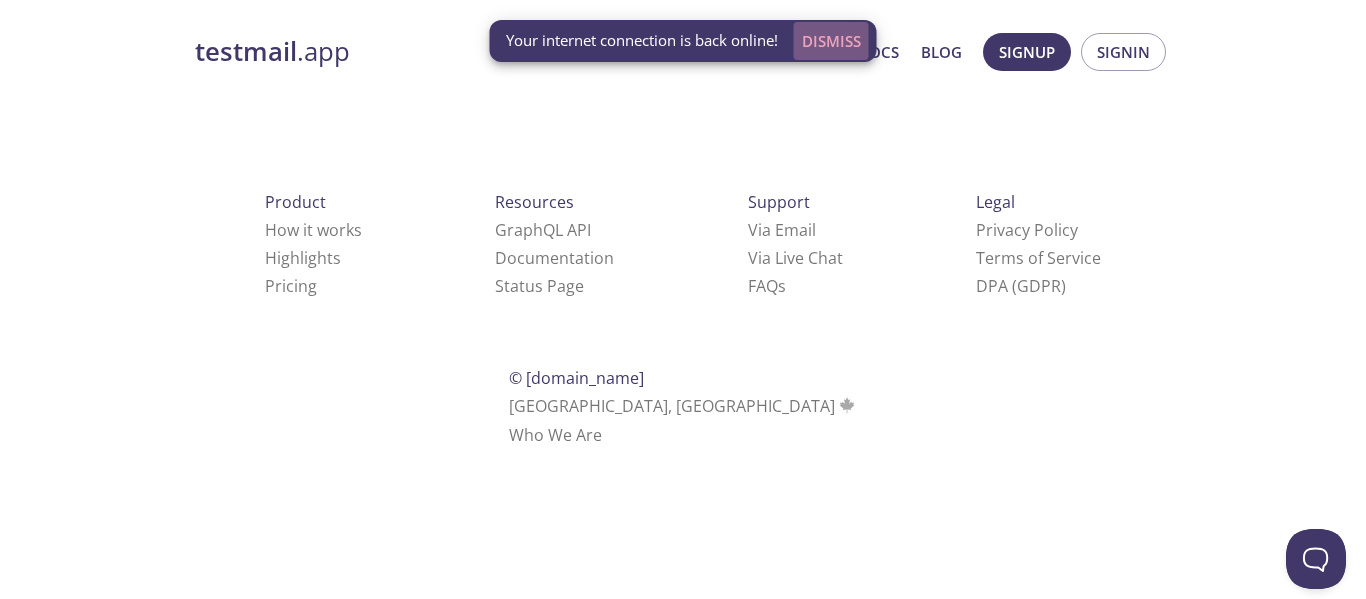 click on "Dismiss" at bounding box center [831, 41] 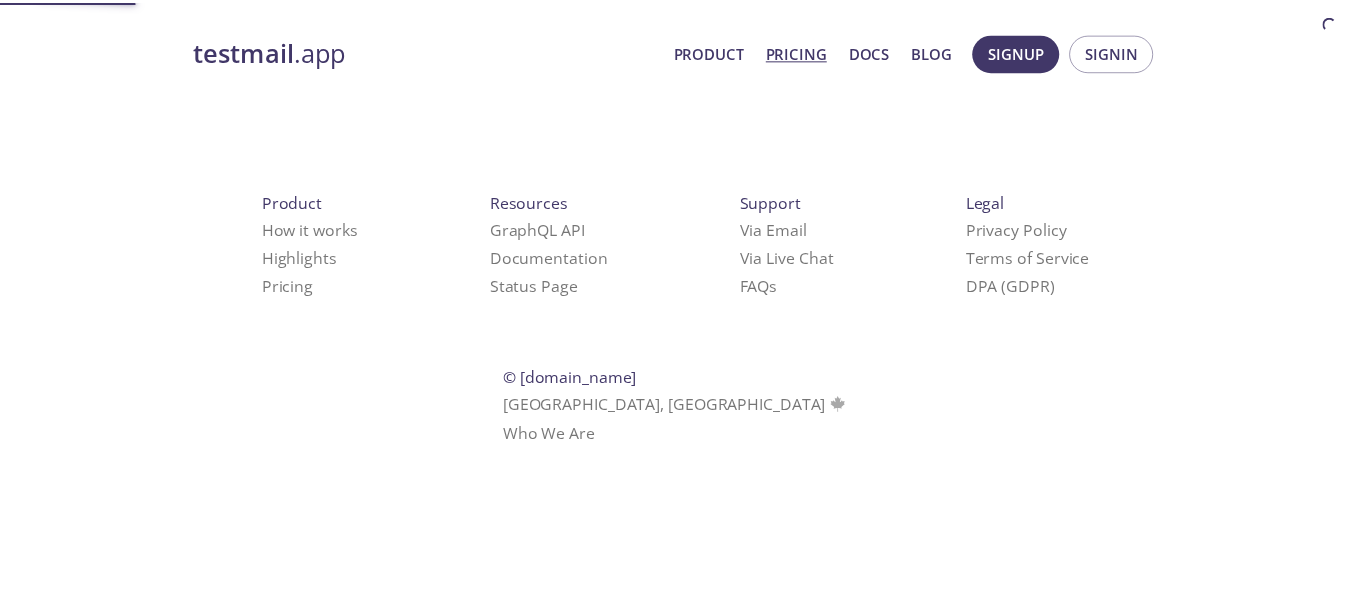 scroll, scrollTop: 0, scrollLeft: 0, axis: both 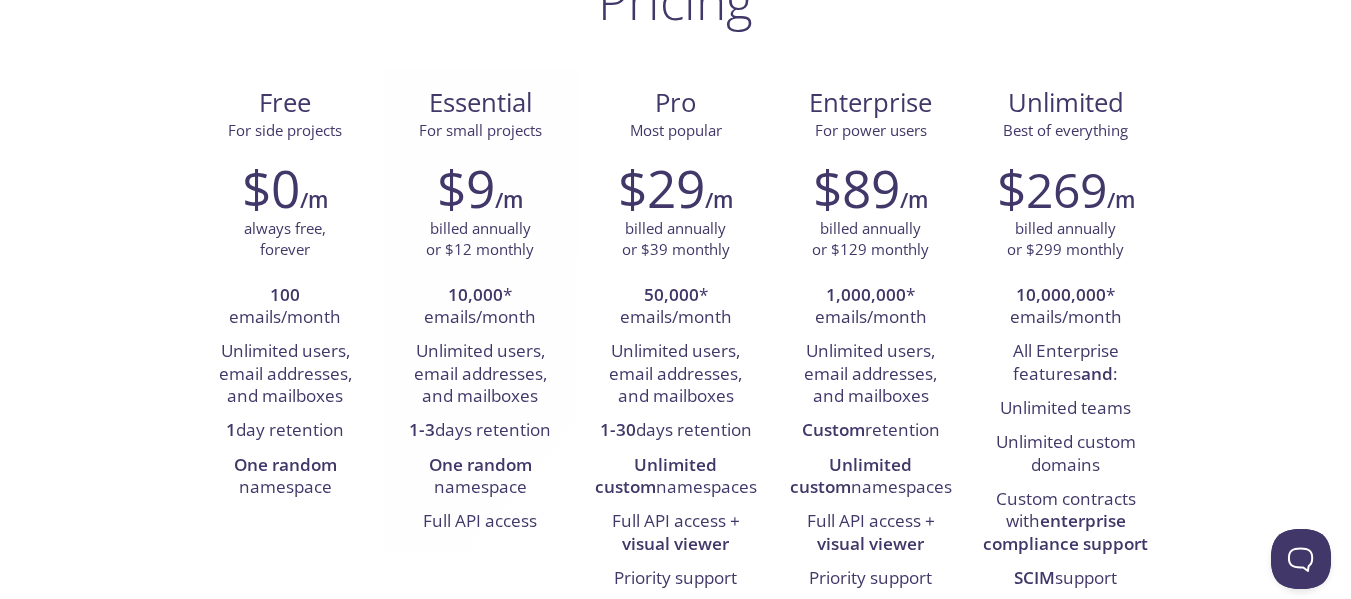 click on "One random" at bounding box center [480, 464] 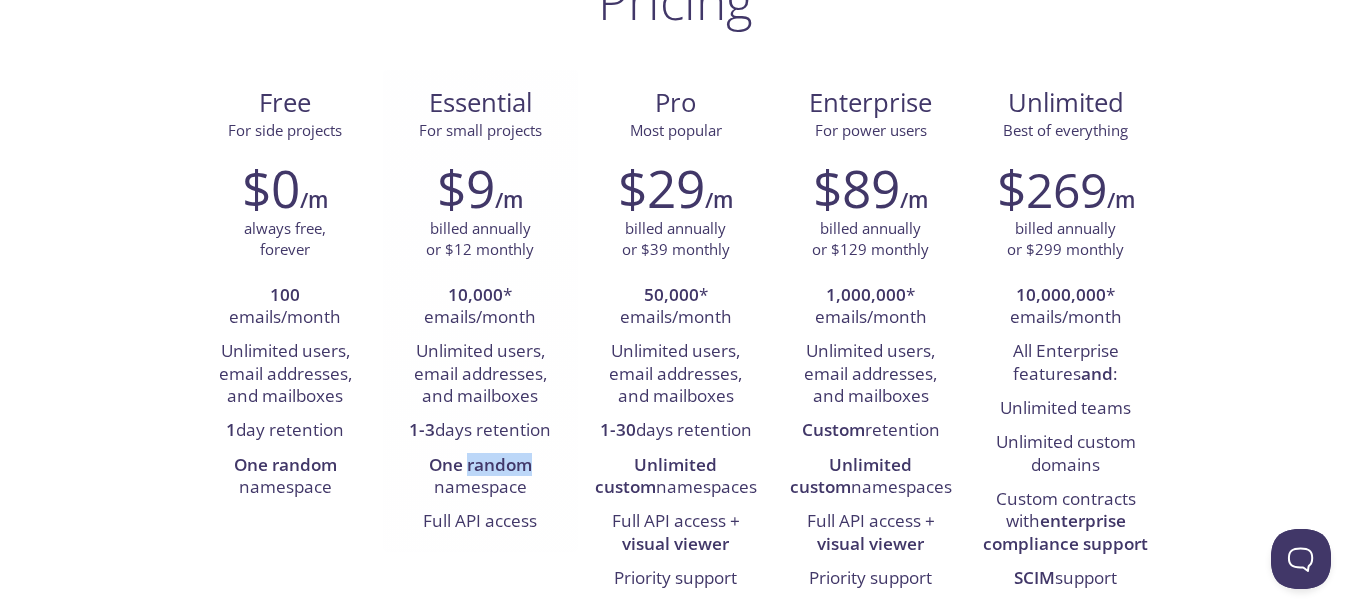 click on "One random" at bounding box center (480, 464) 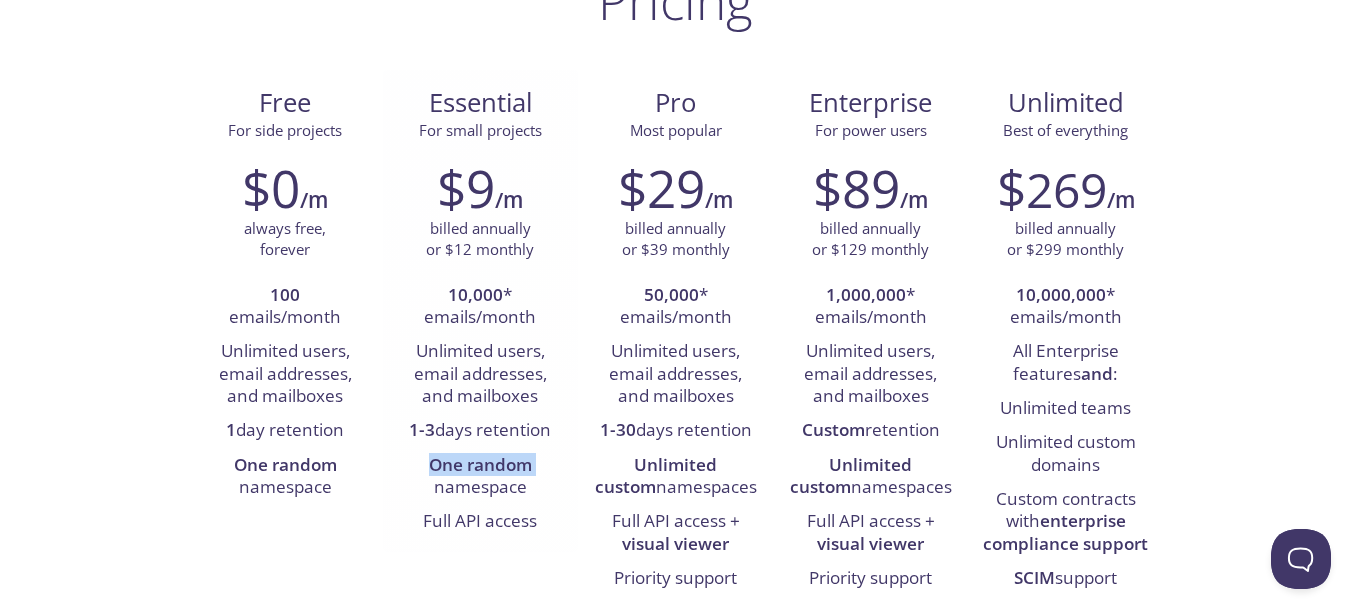 click on "One random" at bounding box center [480, 464] 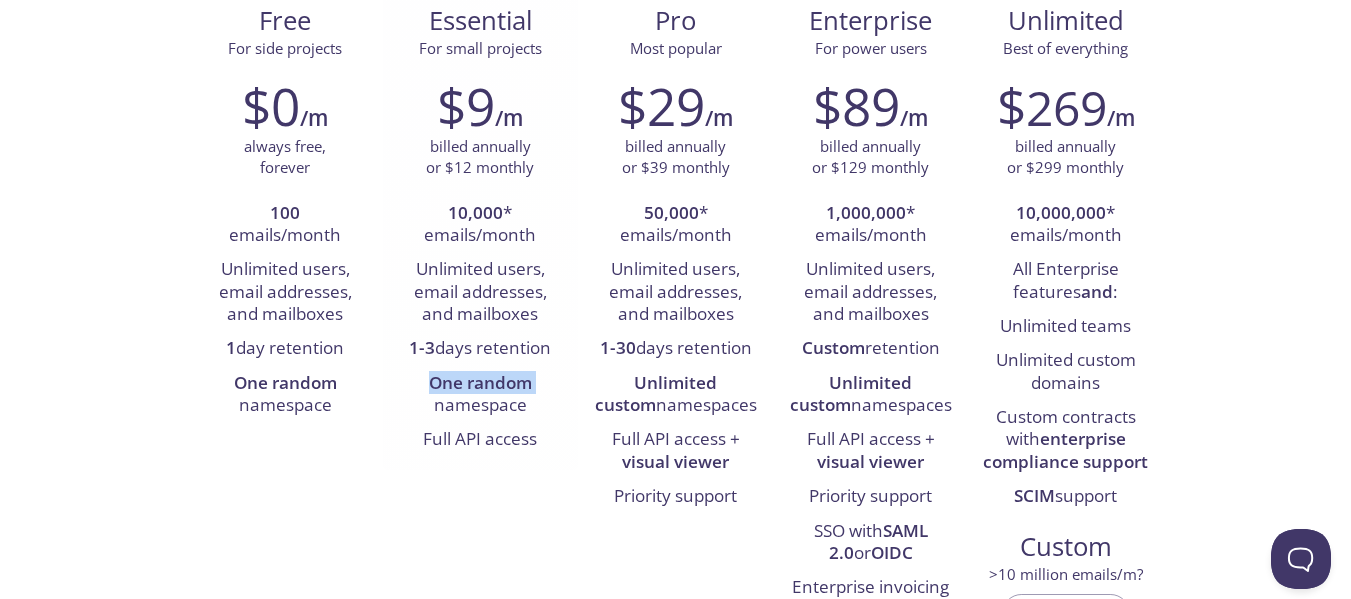 scroll, scrollTop: 261, scrollLeft: 0, axis: vertical 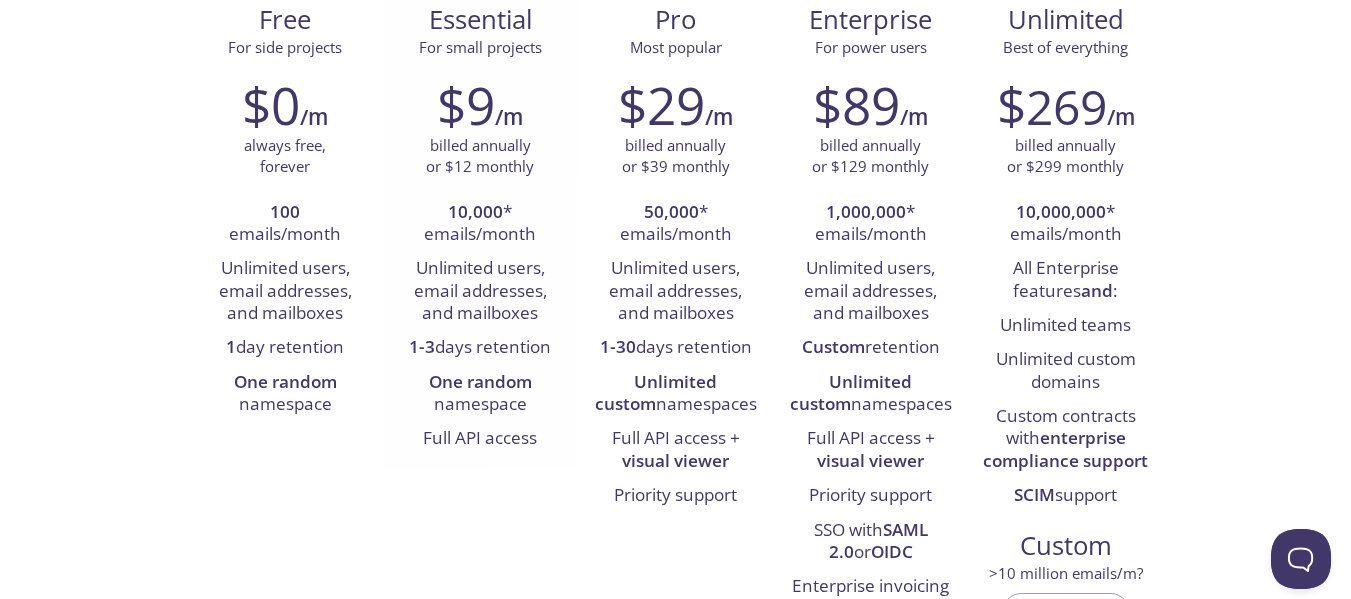 click on "$9 /m billed annually or $12 monthly 10,000 * emails/month Unlimited users, email addresses, and mailboxes 1-3  days retention One random namespace Full API access" at bounding box center (480, 265) 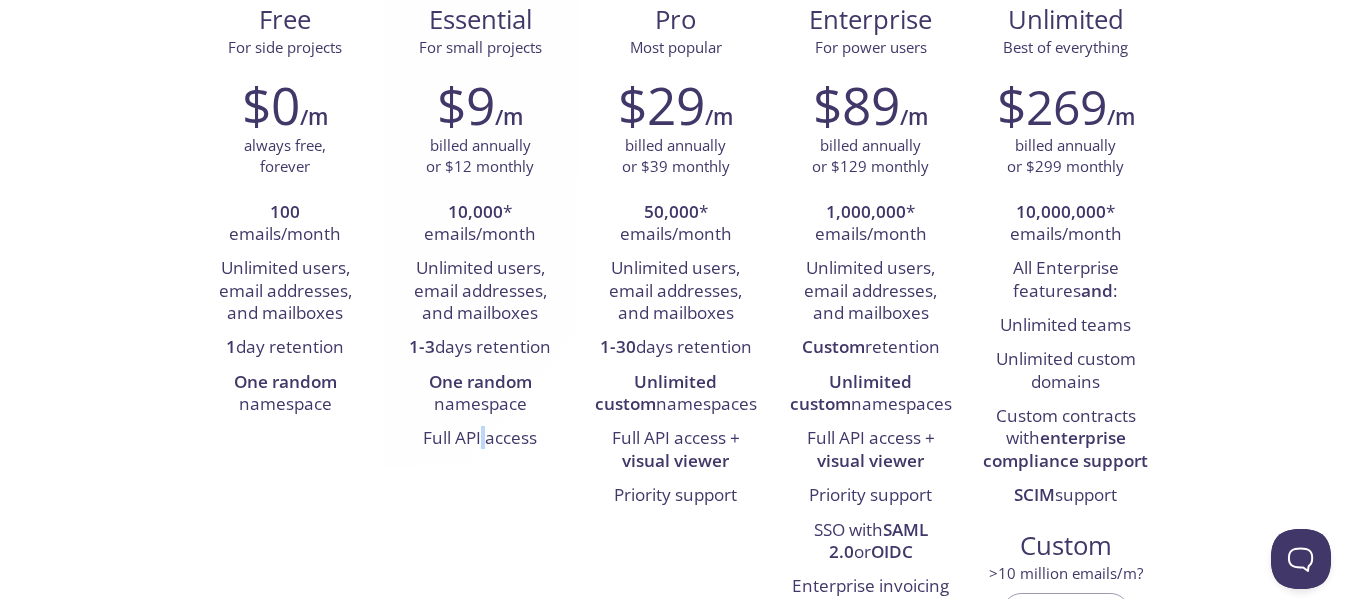 click on "$9 /m billed annually or $12 monthly 10,000 * emails/month Unlimited users, email addresses, and mailboxes 1-3  days retention One random namespace Full API access" at bounding box center [480, 265] 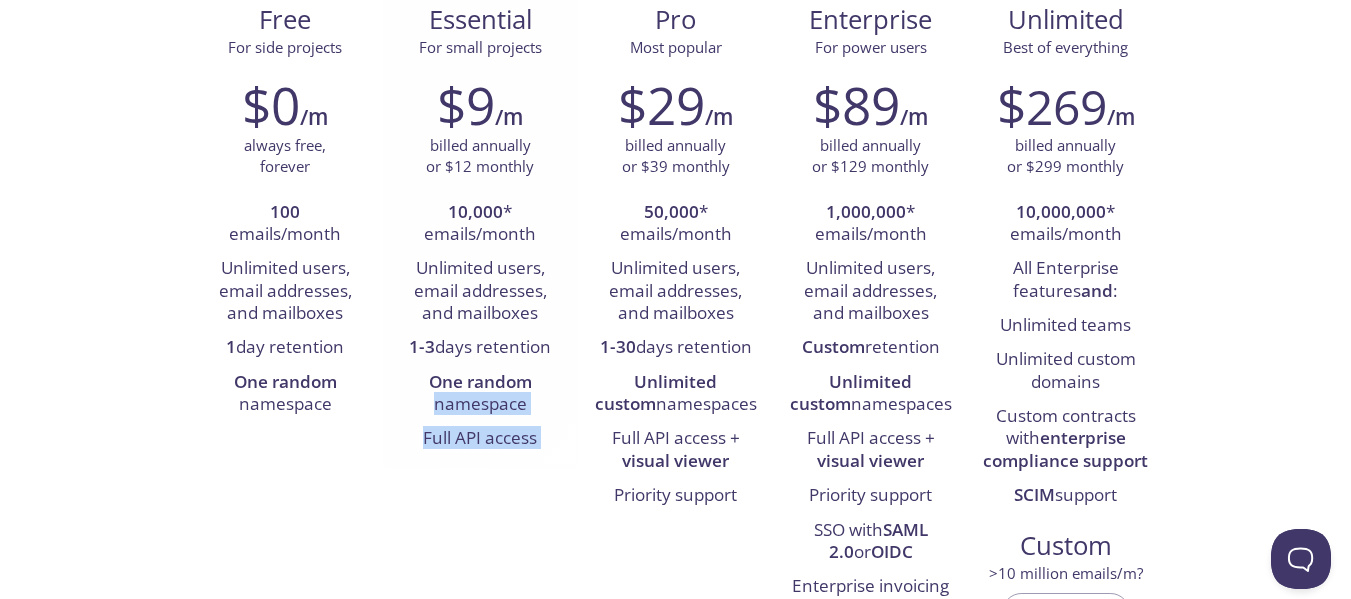 drag, startPoint x: 480, startPoint y: 462, endPoint x: 485, endPoint y: 405, distance: 57.21888 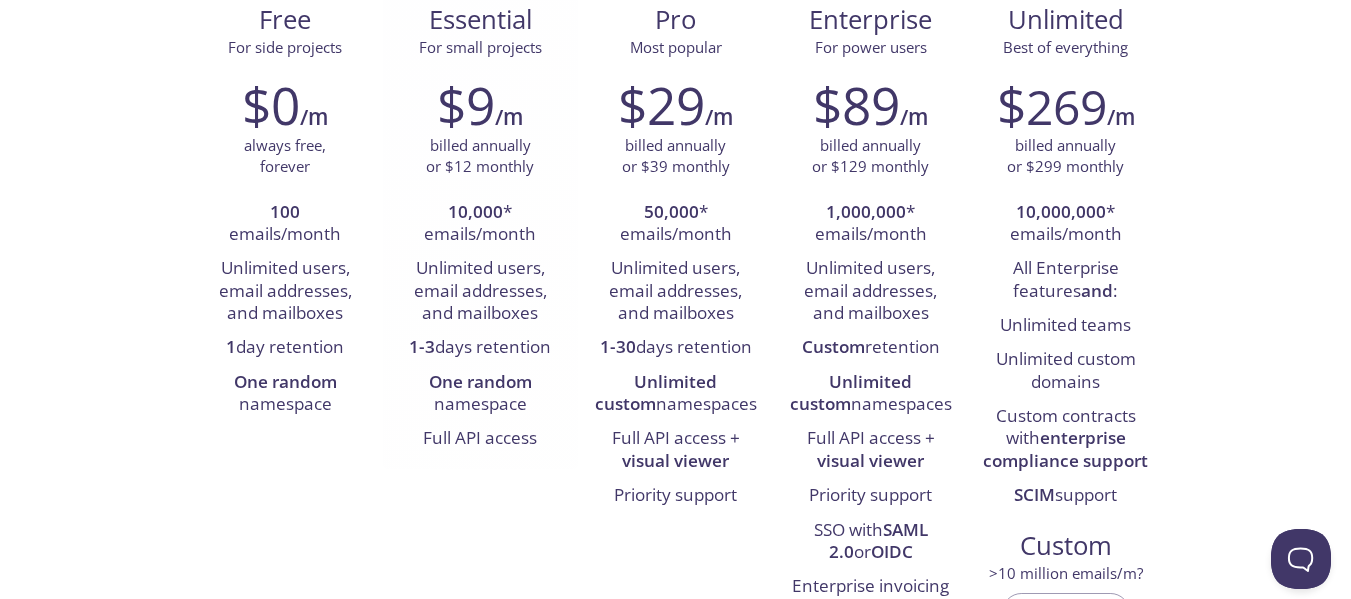 click on "Unlimited users, email addresses, and mailboxes" at bounding box center (480, 291) 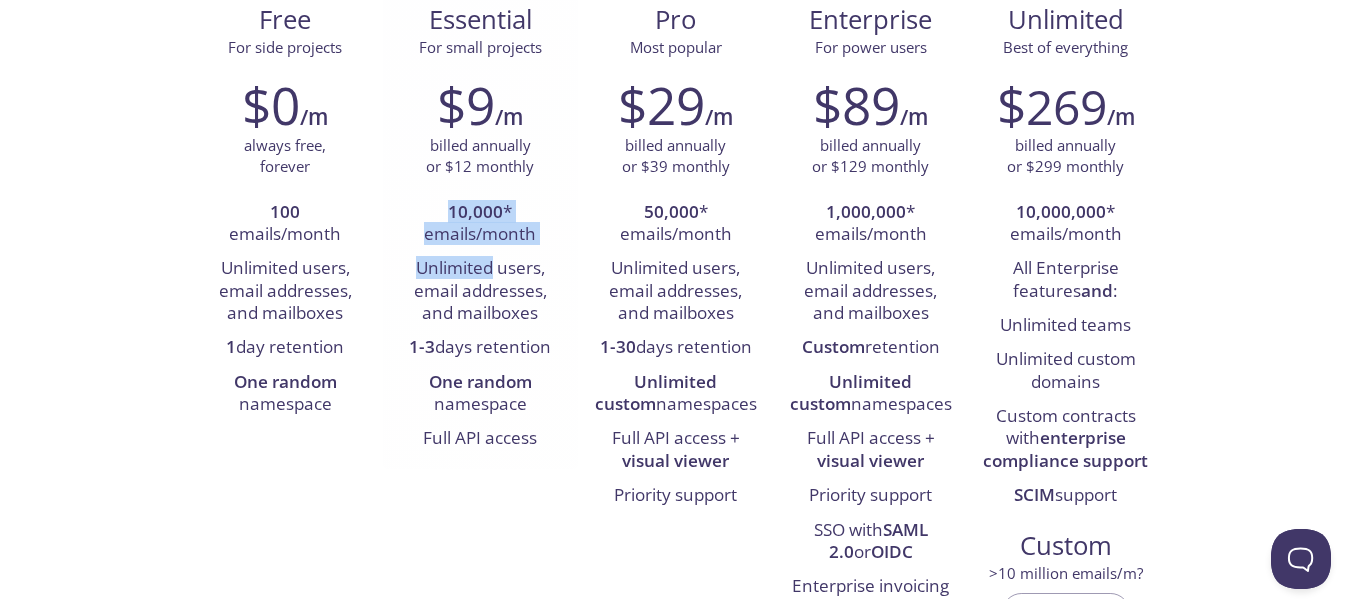drag, startPoint x: 469, startPoint y: 269, endPoint x: 464, endPoint y: 188, distance: 81.154175 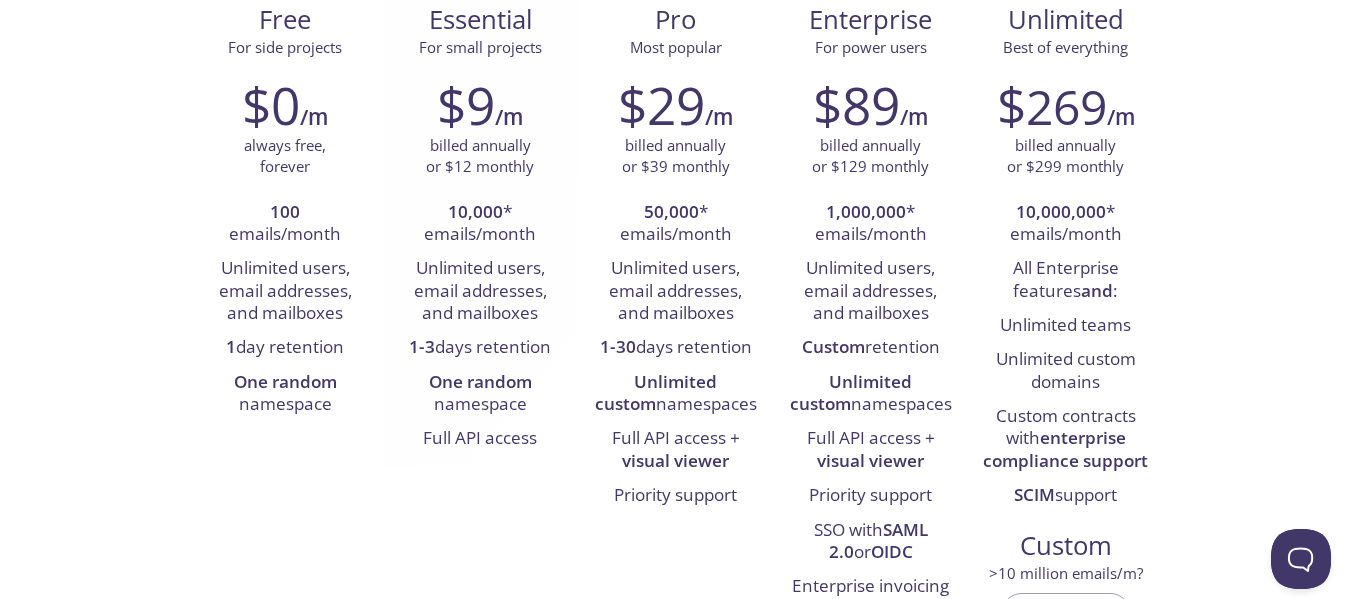 click on "$9 /m billed annually or $12 monthly 10,000 * emails/month Unlimited users, email addresses, and mailboxes 1-3  days retention One random namespace Full API access" at bounding box center [480, 265] 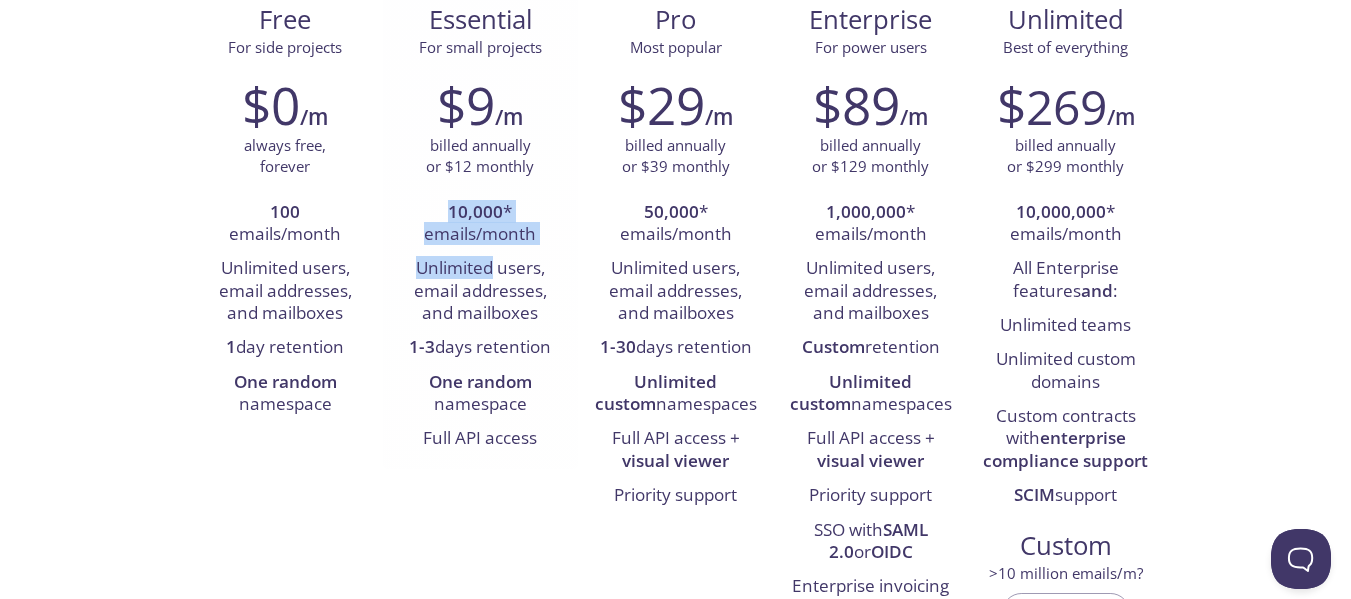 drag, startPoint x: 464, startPoint y: 188, endPoint x: 408, endPoint y: 268, distance: 97.65244 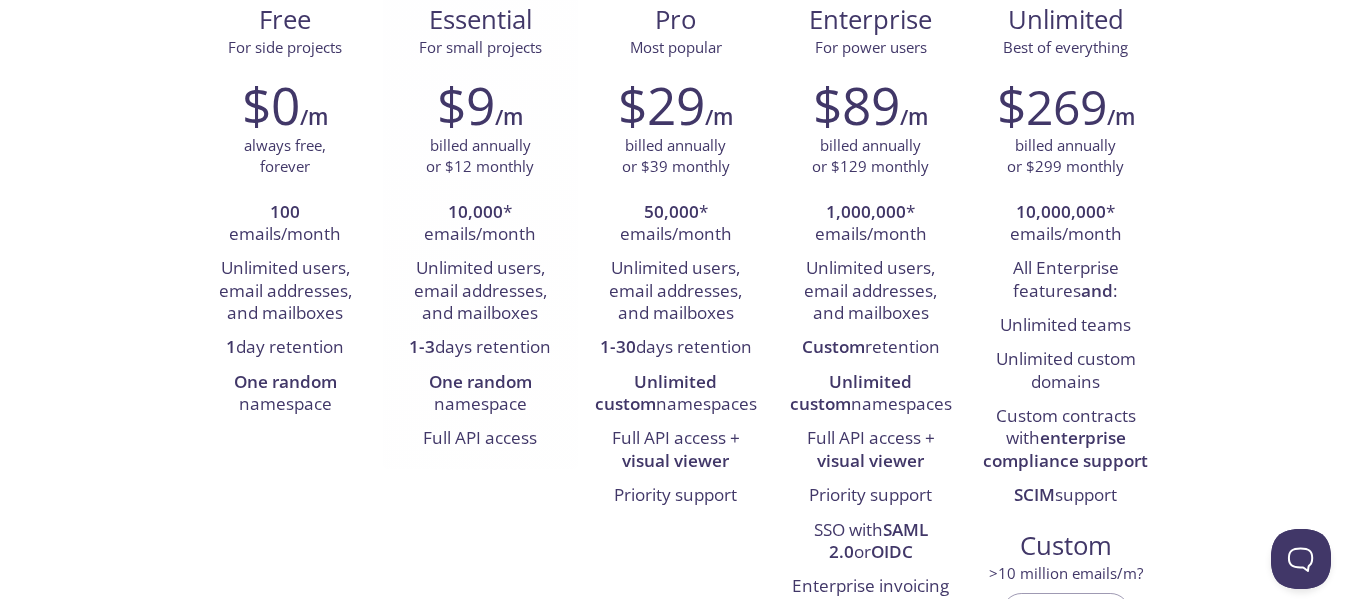 click on "Unlimited users, email addresses, and mailboxes" at bounding box center [480, 291] 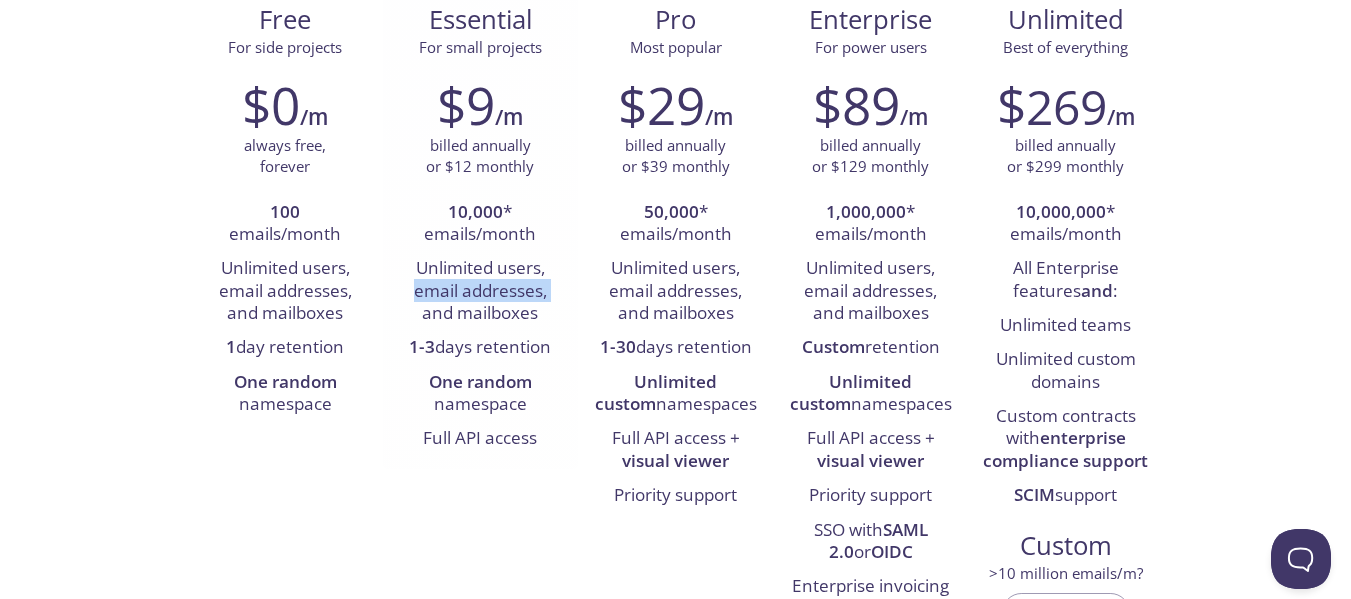 drag, startPoint x: 415, startPoint y: 295, endPoint x: 426, endPoint y: 307, distance: 16.27882 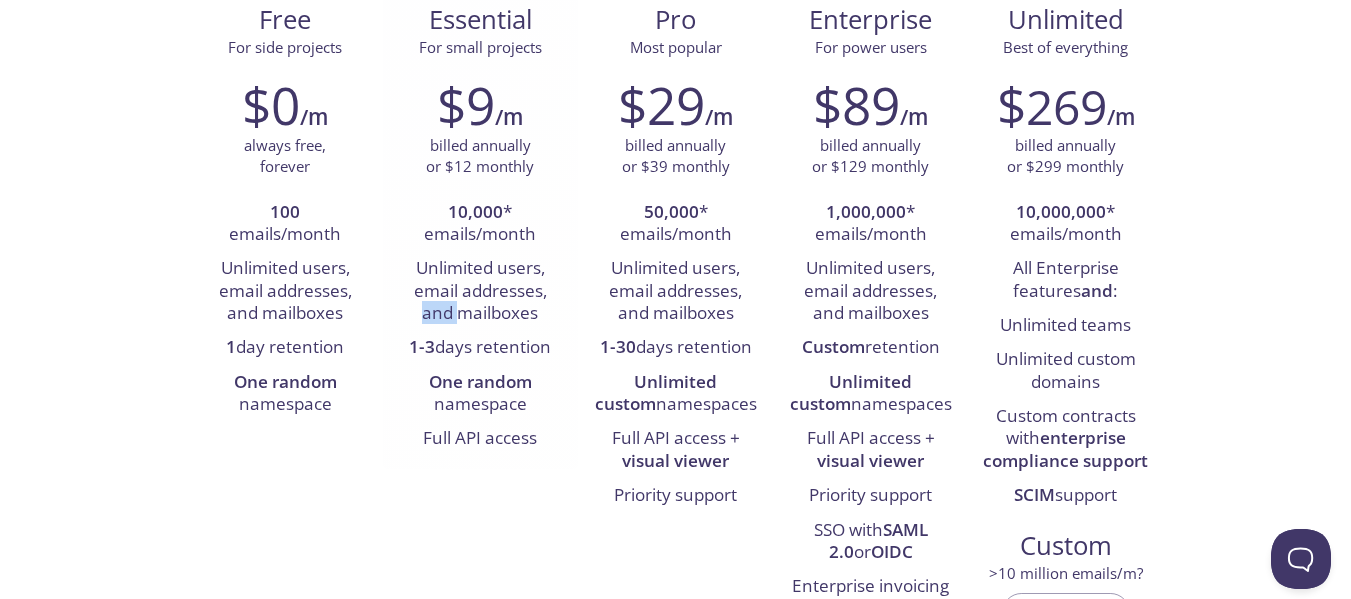 click on "Unlimited users, email addresses, and mailboxes" at bounding box center (480, 291) 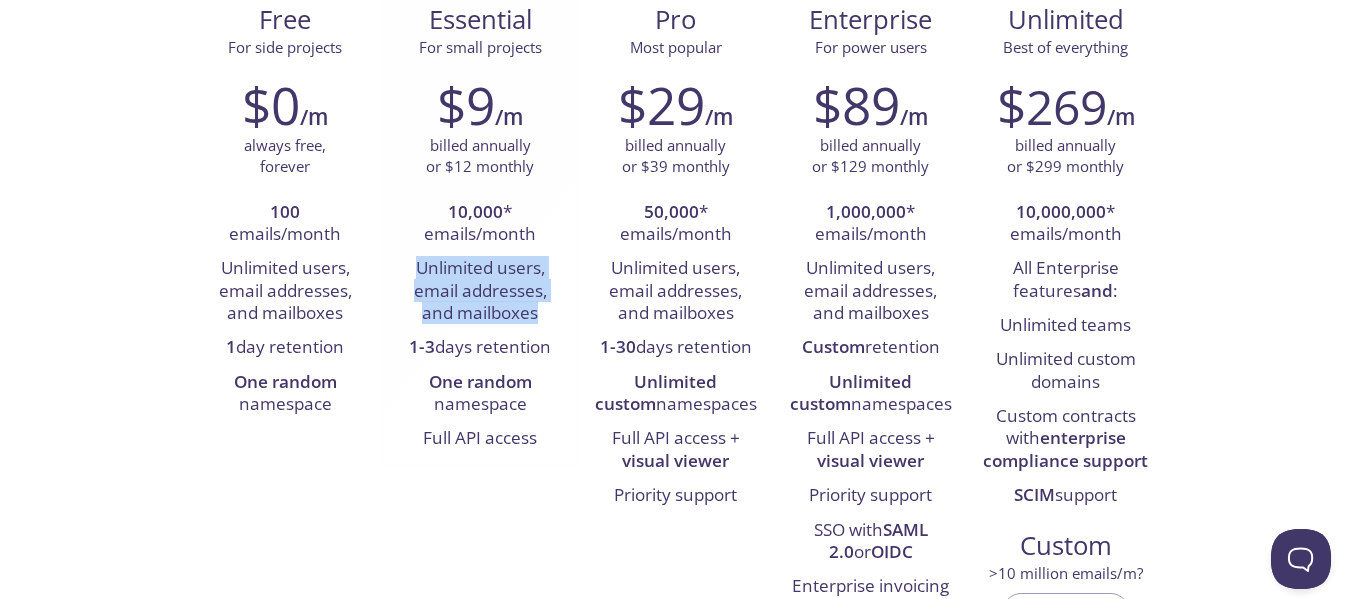 click on "Unlimited users, email addresses, and mailboxes" at bounding box center [480, 291] 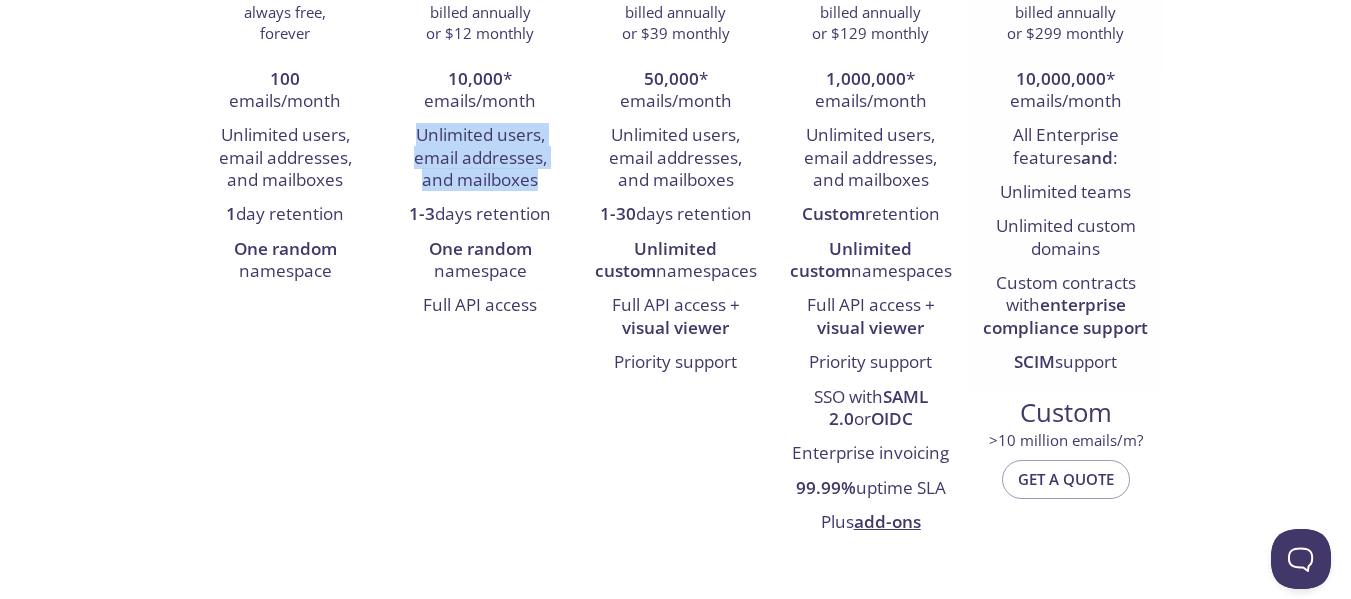 scroll, scrollTop: 395, scrollLeft: 0, axis: vertical 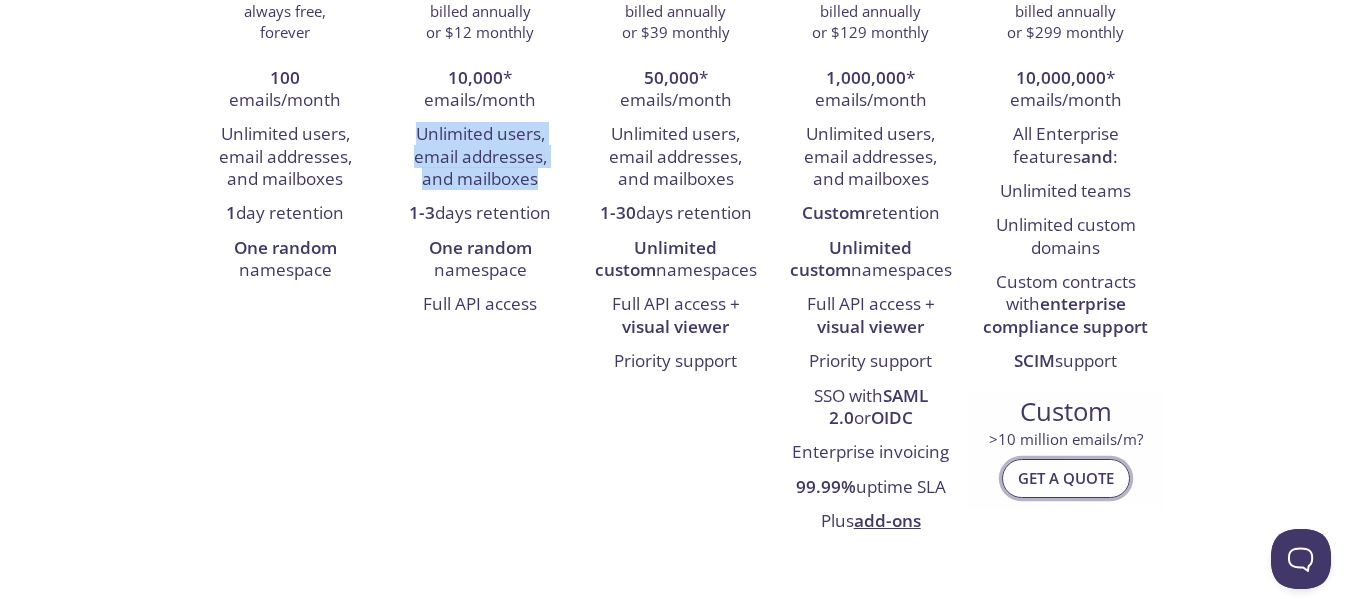 click on "Get a quote" at bounding box center (1066, 478) 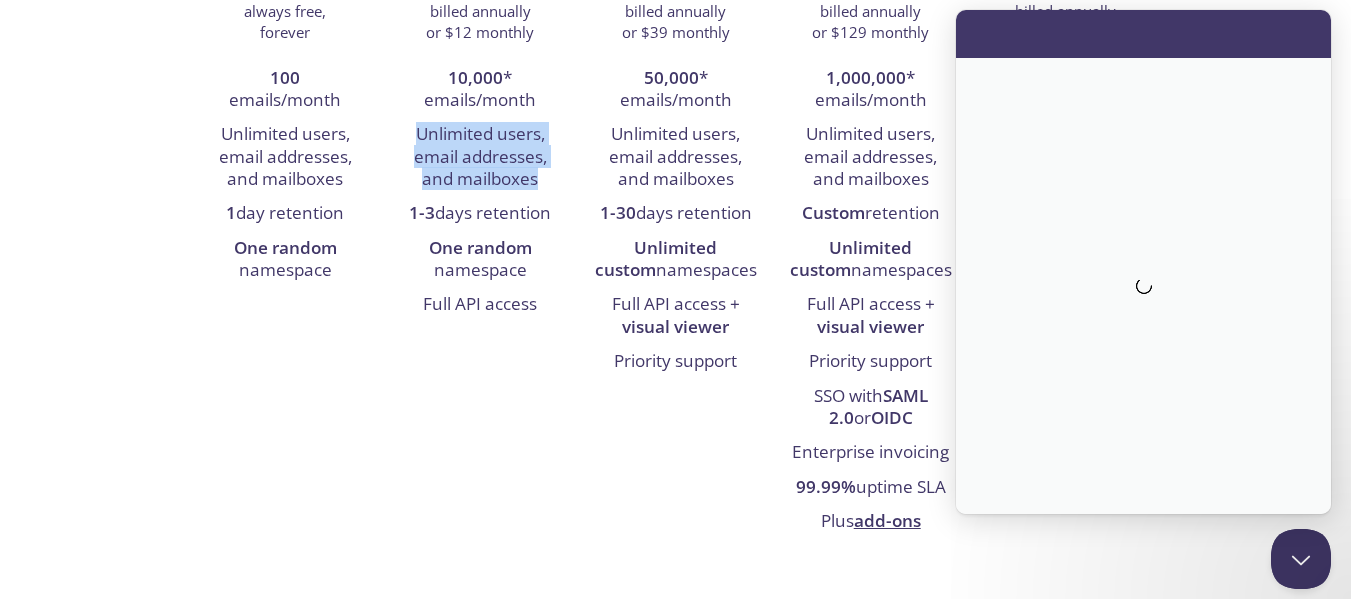 scroll, scrollTop: 0, scrollLeft: 0, axis: both 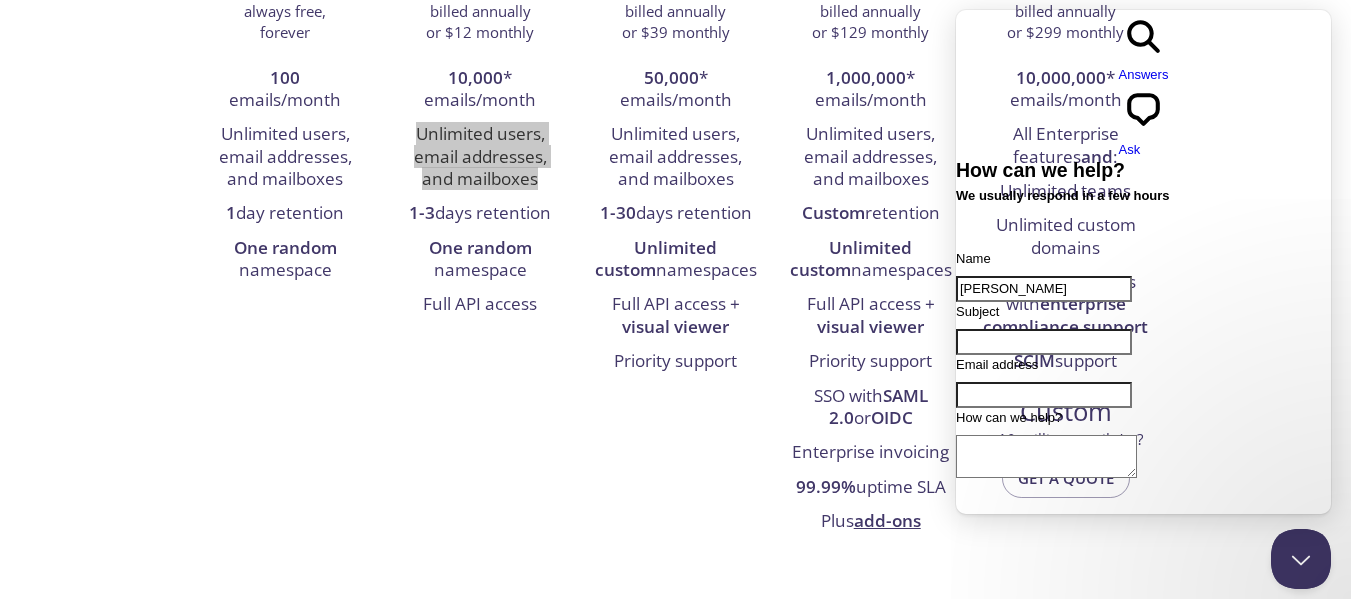 type on "[PERSON_NAME]" 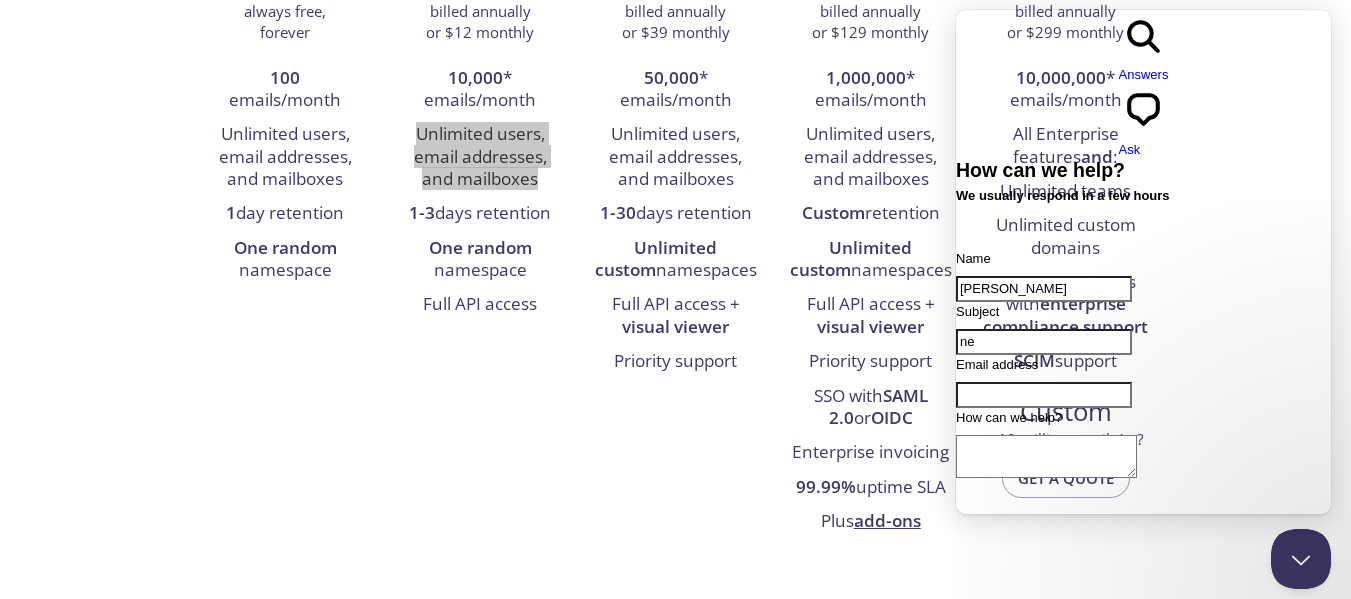 type on "n" 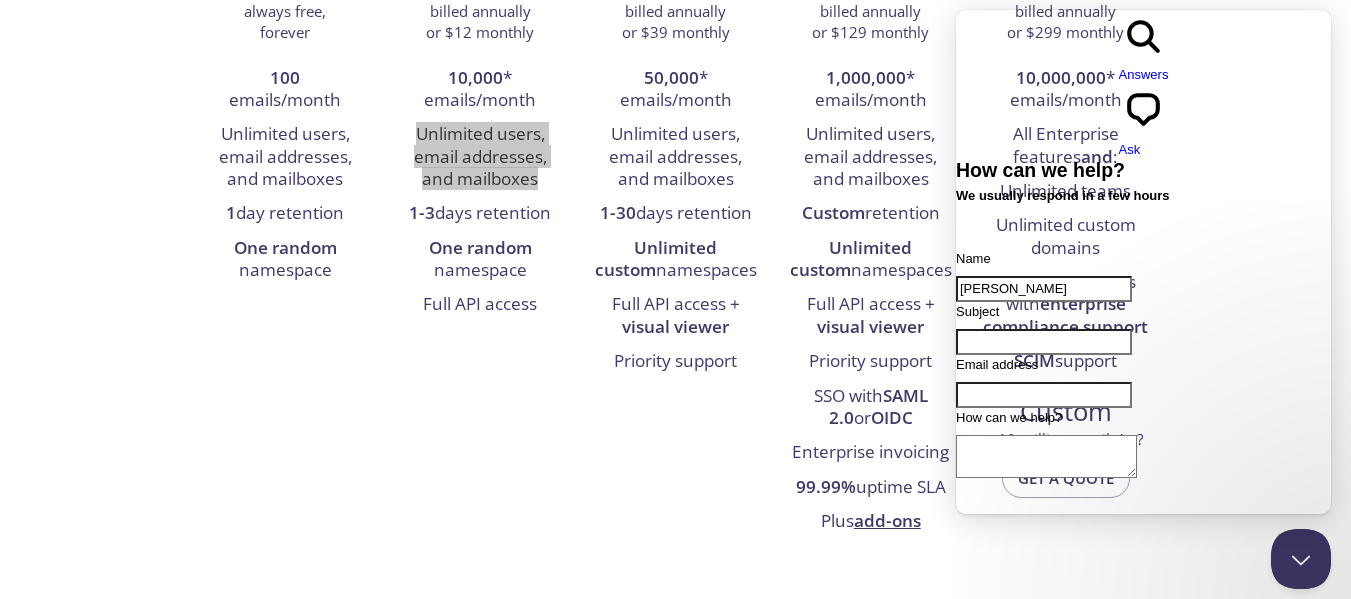 type on "n" 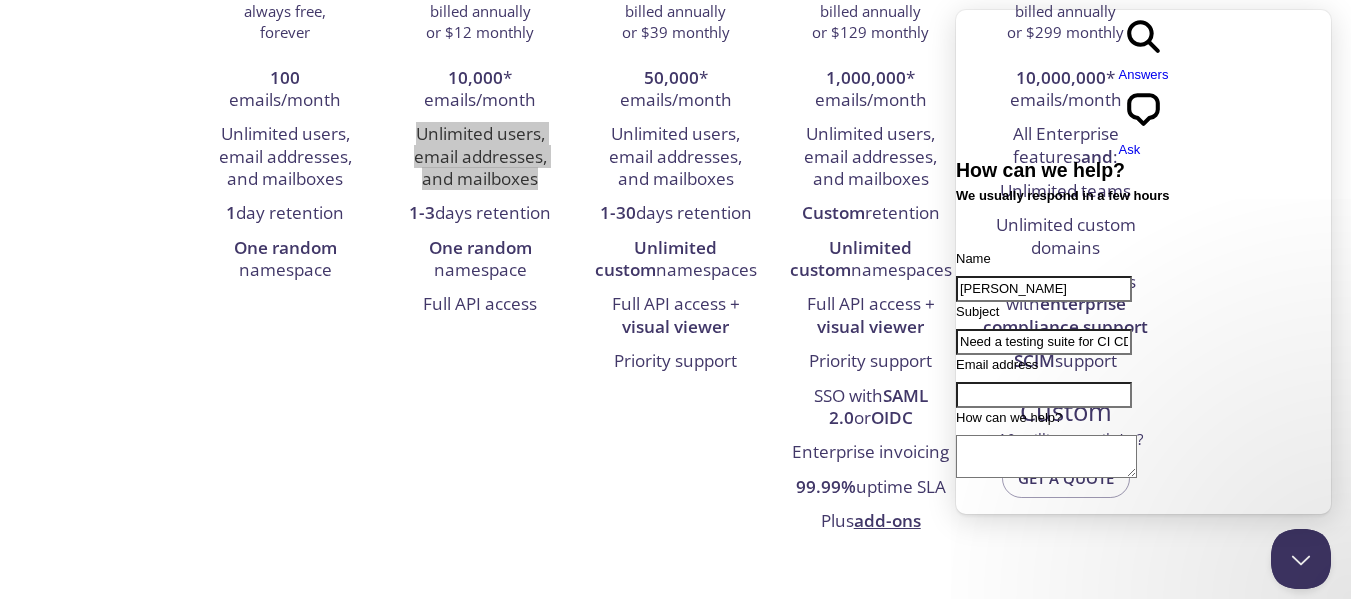 type on "Need a testing suite for CI CD pipeline" 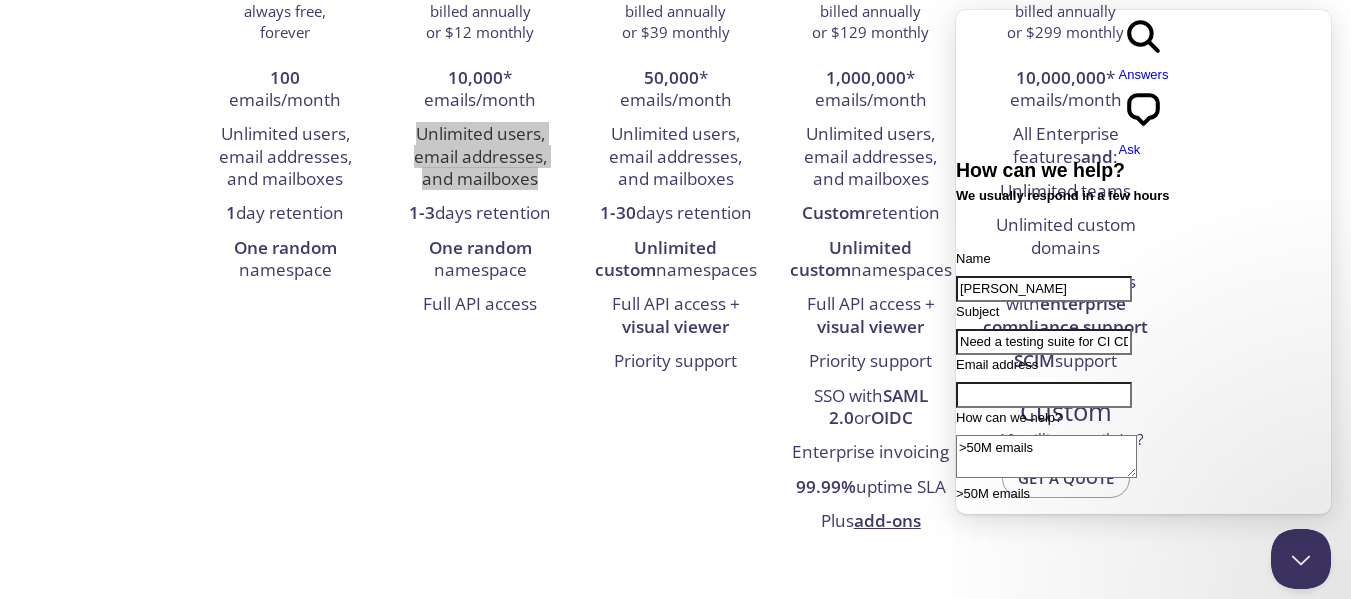 type on ">50M emails" 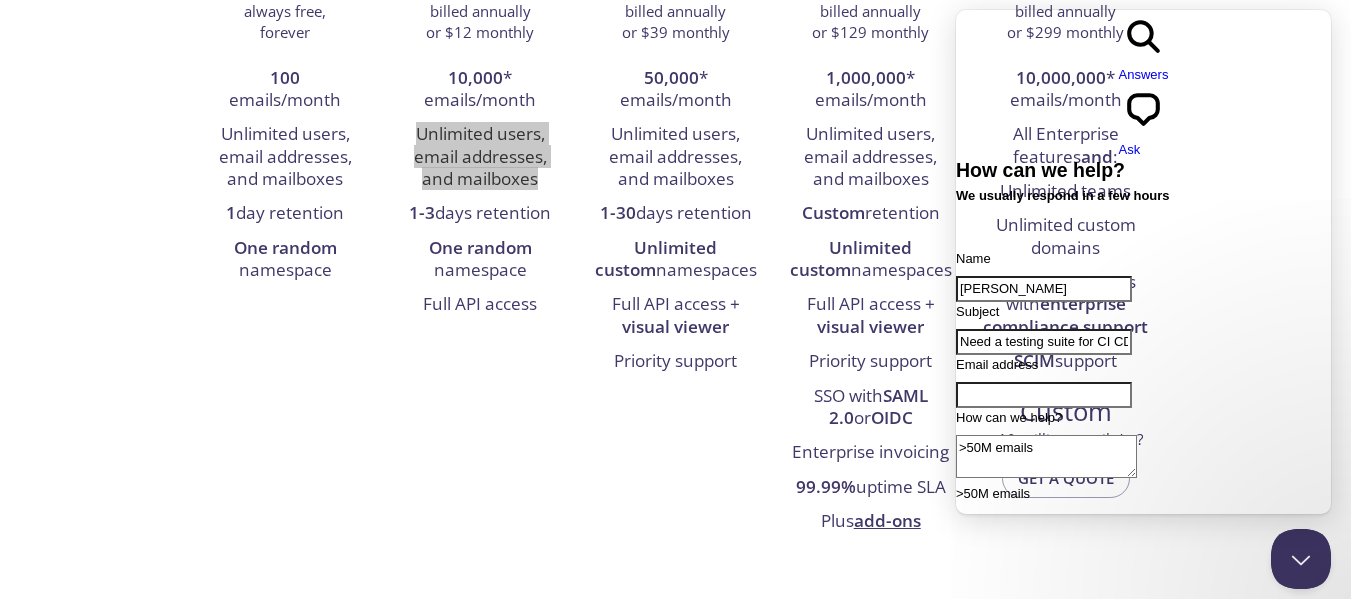 click on "Email address" at bounding box center [1044, 395] 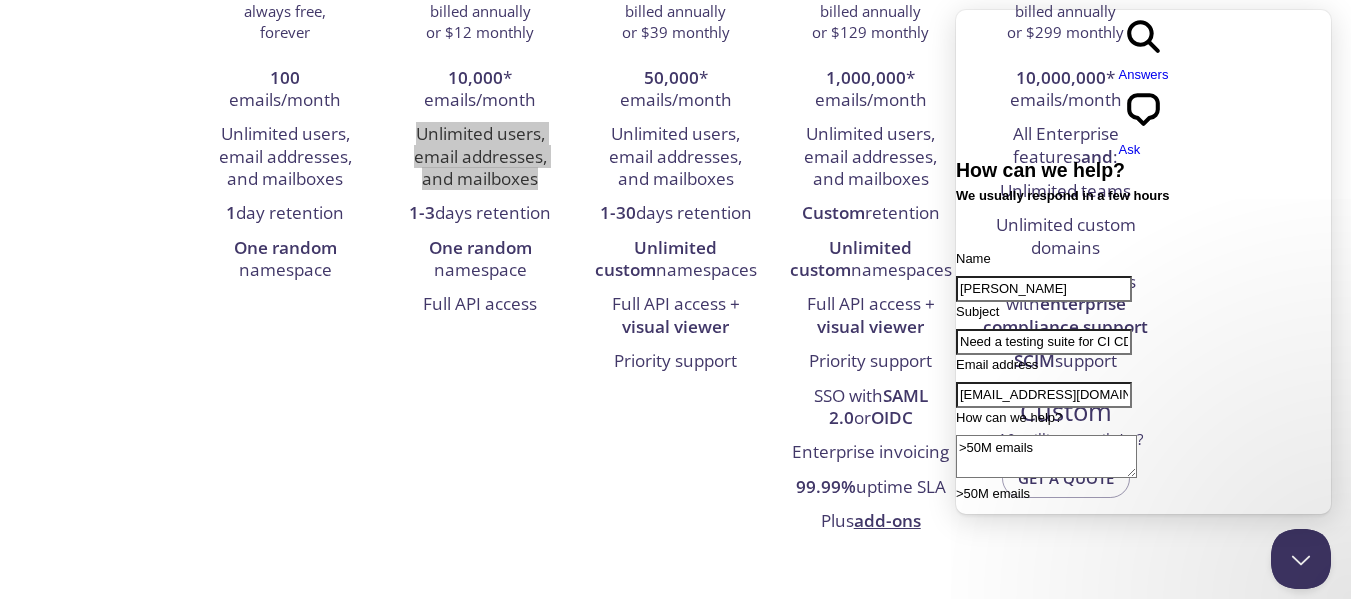 type on "[EMAIL_ADDRESS][DOMAIN_NAME]" 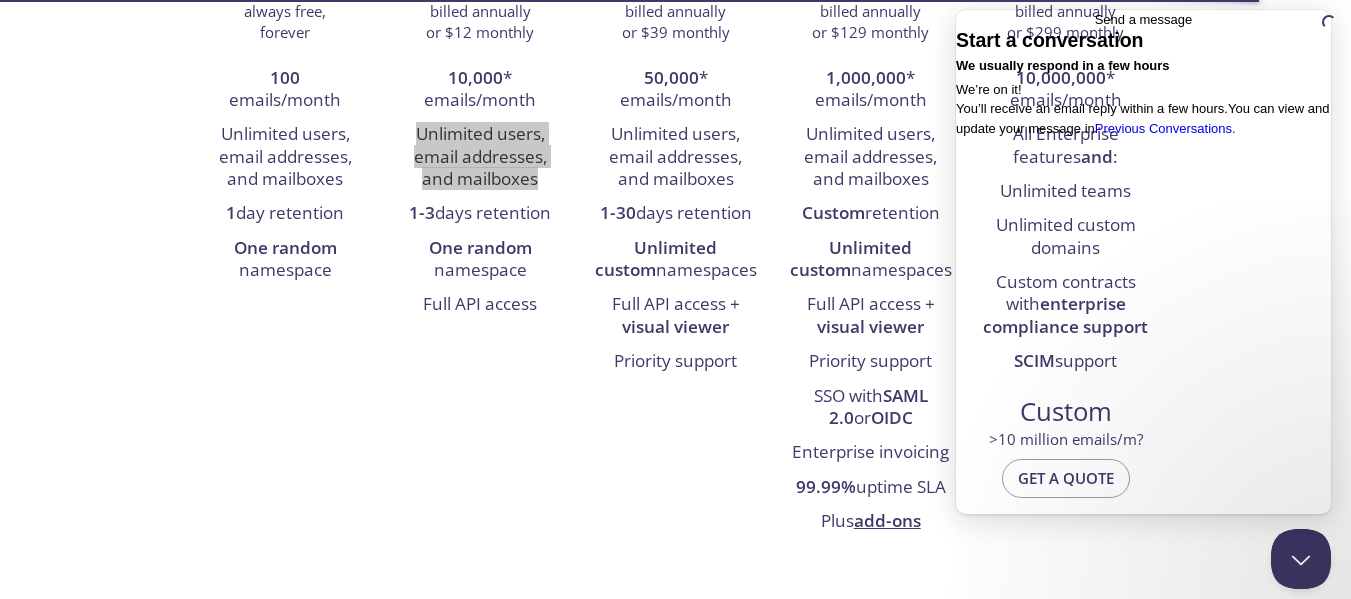 scroll, scrollTop: 0, scrollLeft: 0, axis: both 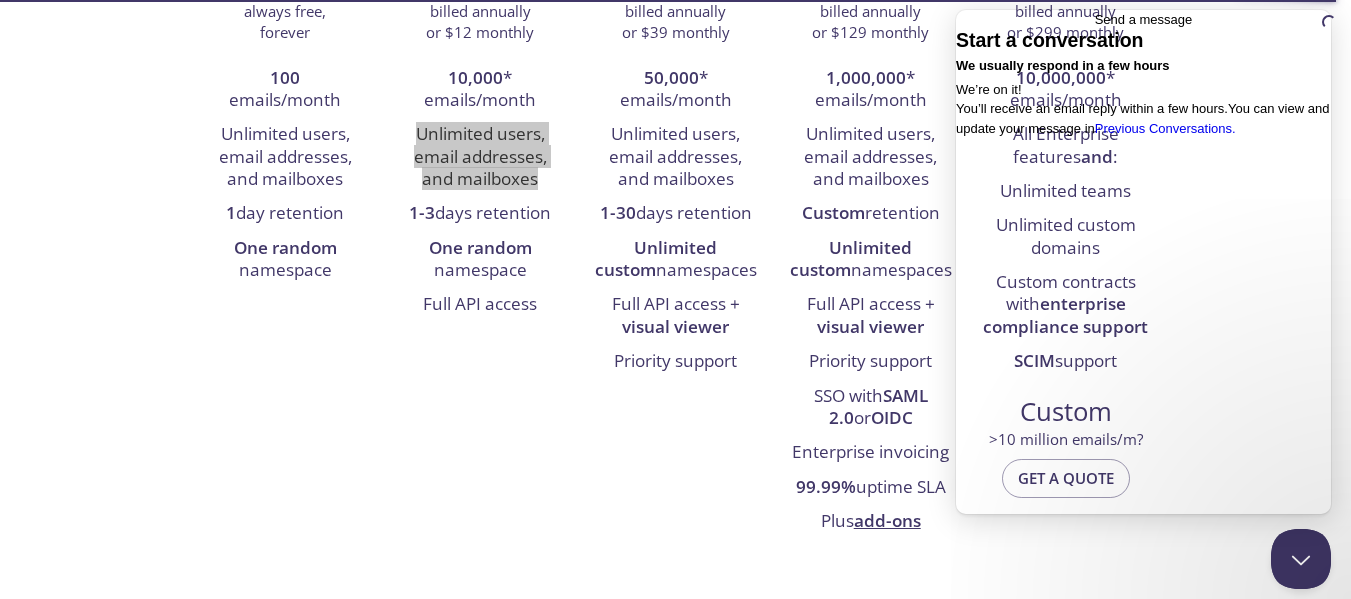 drag, startPoint x: 1264, startPoint y: 457, endPoint x: 1267, endPoint y: 412, distance: 45.099888 